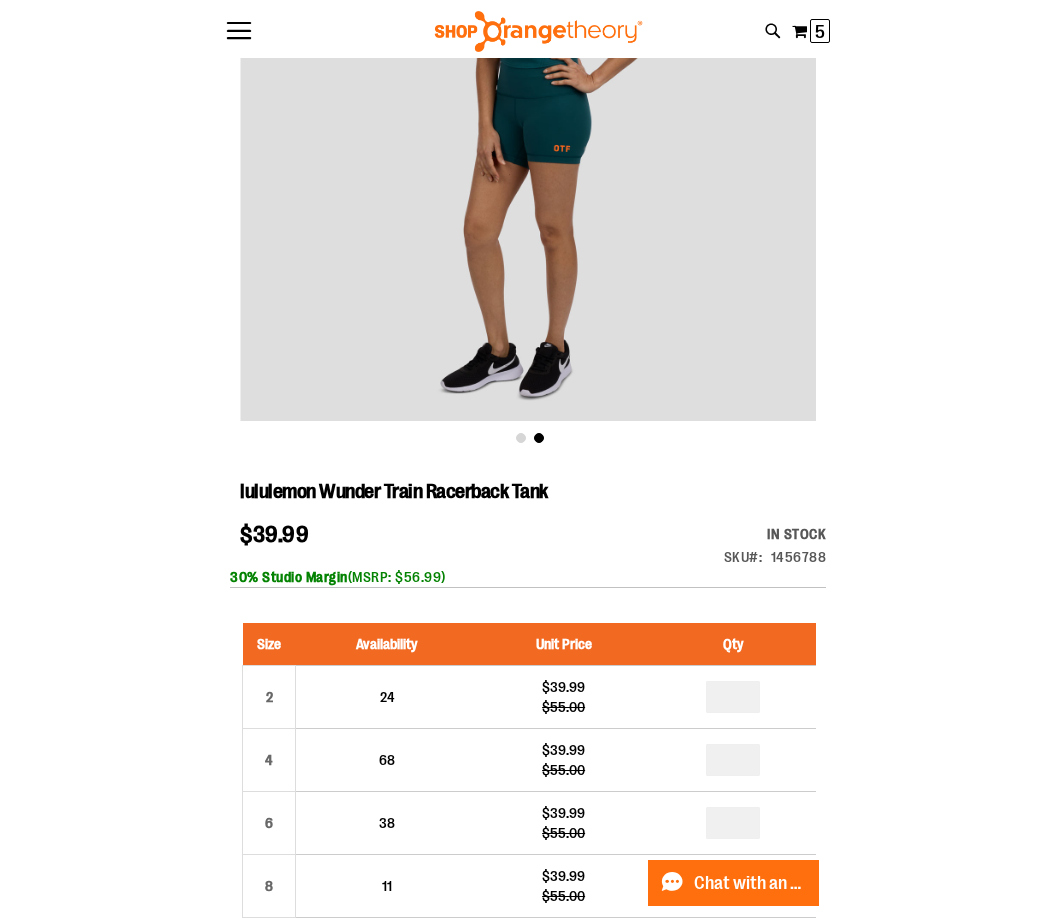 scroll, scrollTop: 25, scrollLeft: 0, axis: vertical 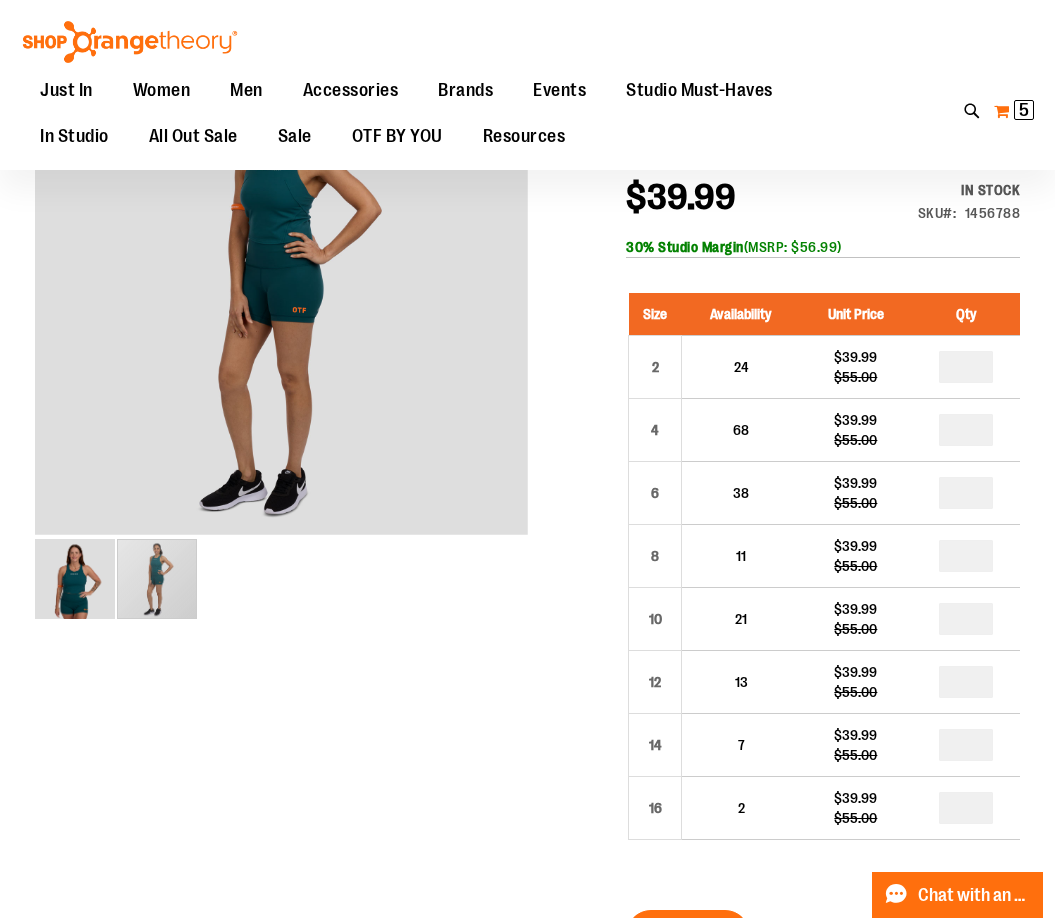click on "5" at bounding box center (1024, 110) 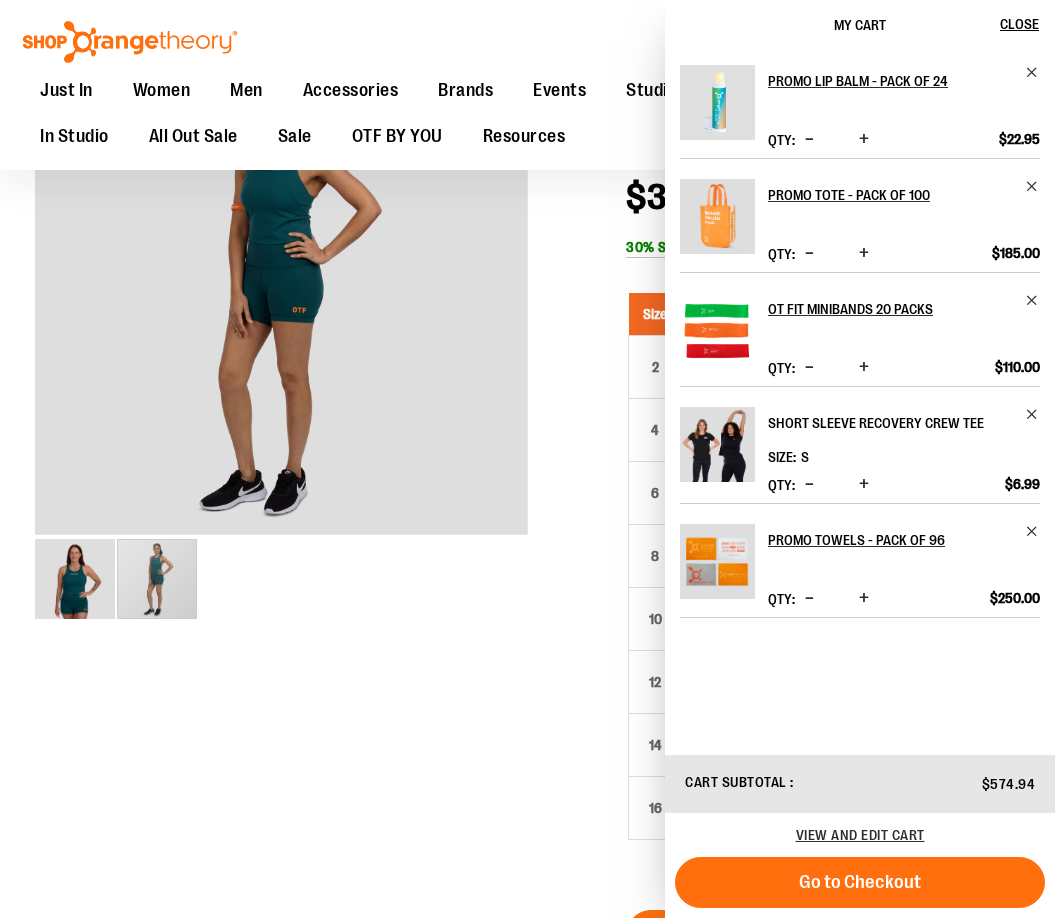 click on "Short Sleeve Recovery Crew Tee" at bounding box center [890, 423] 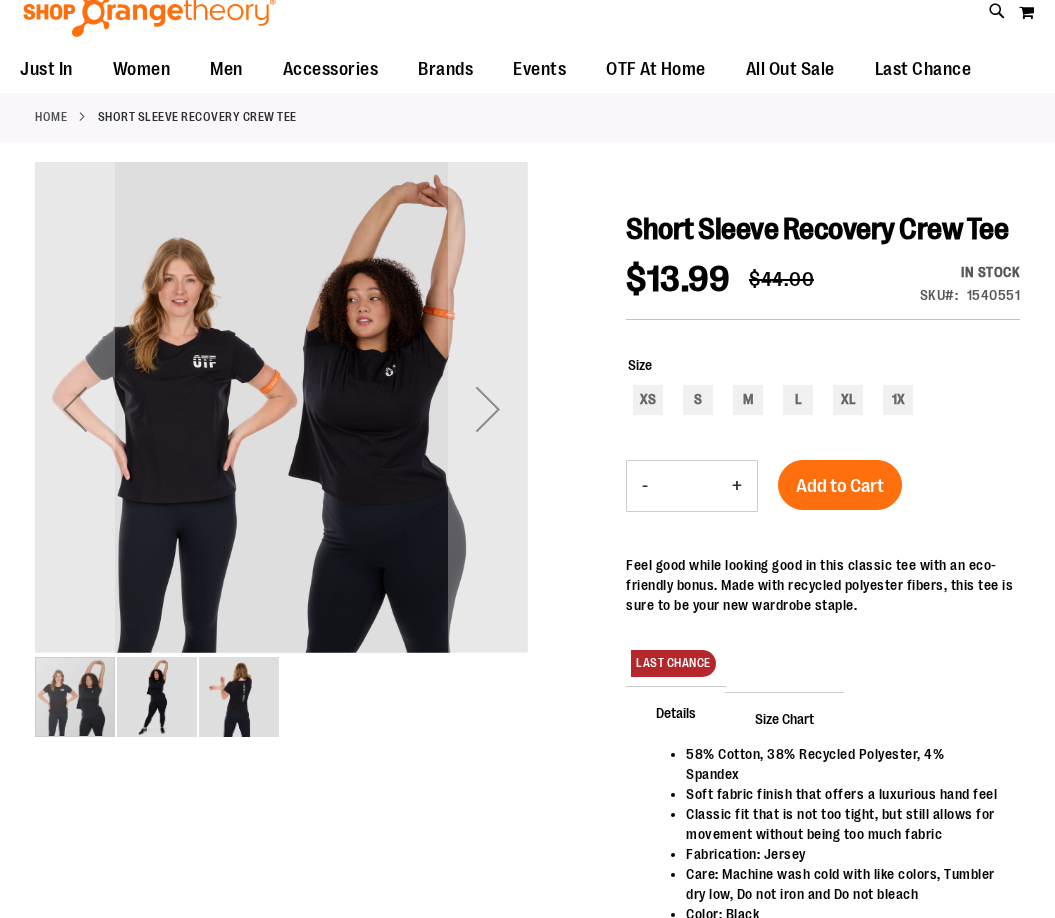 scroll, scrollTop: 0, scrollLeft: 0, axis: both 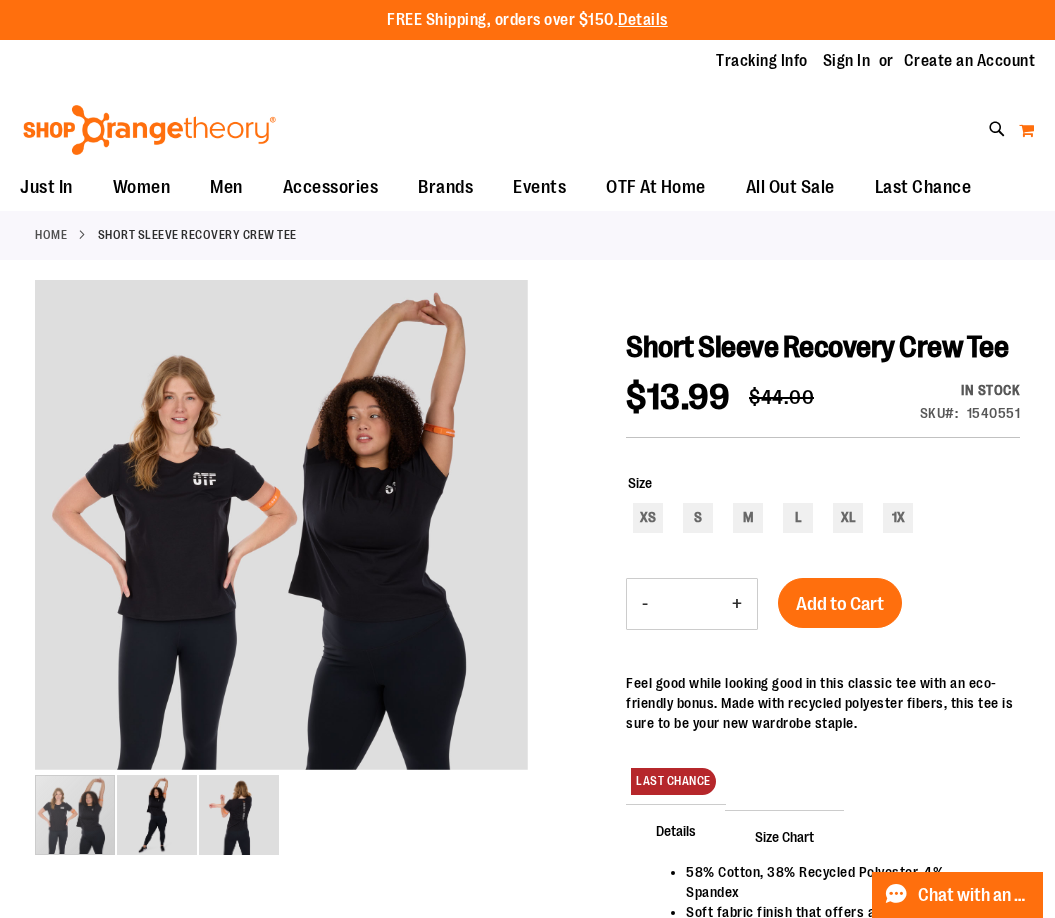 type on "**********" 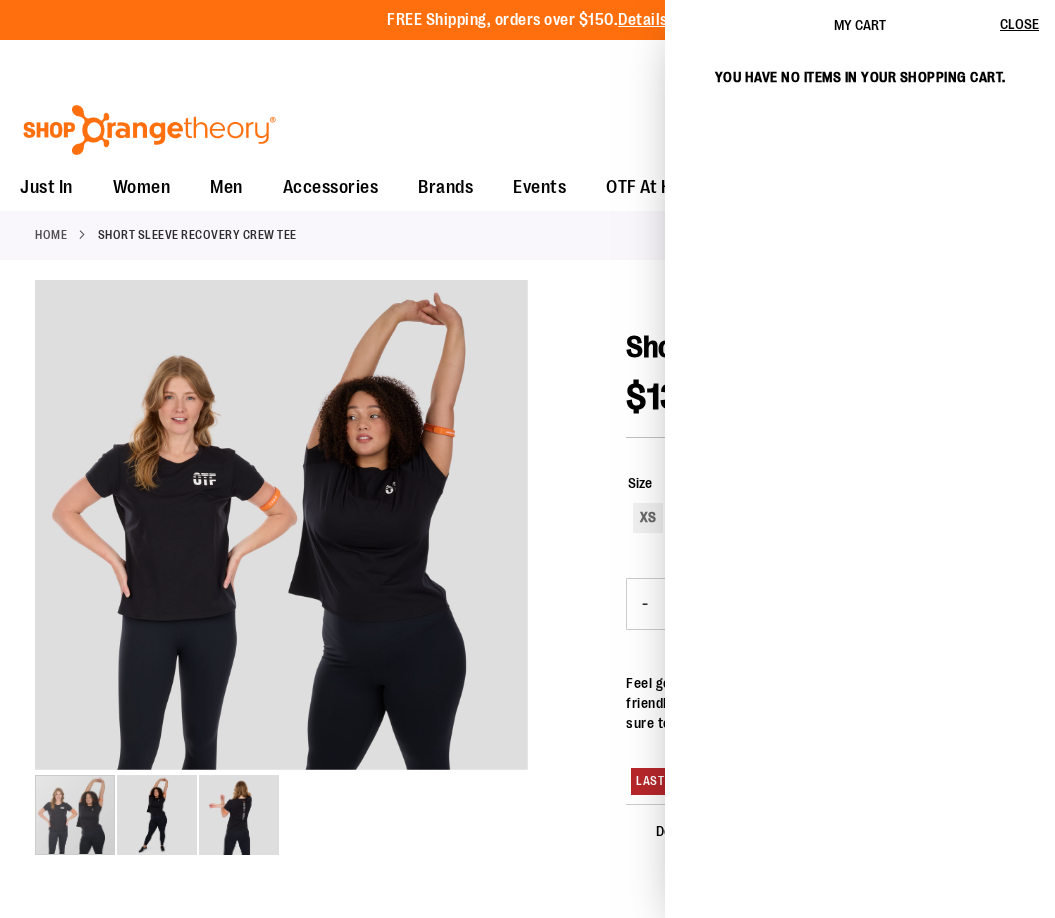 click on "Toggle Nav
Search
Popular Suggestions
Advanced Search" at bounding box center (527, 124) 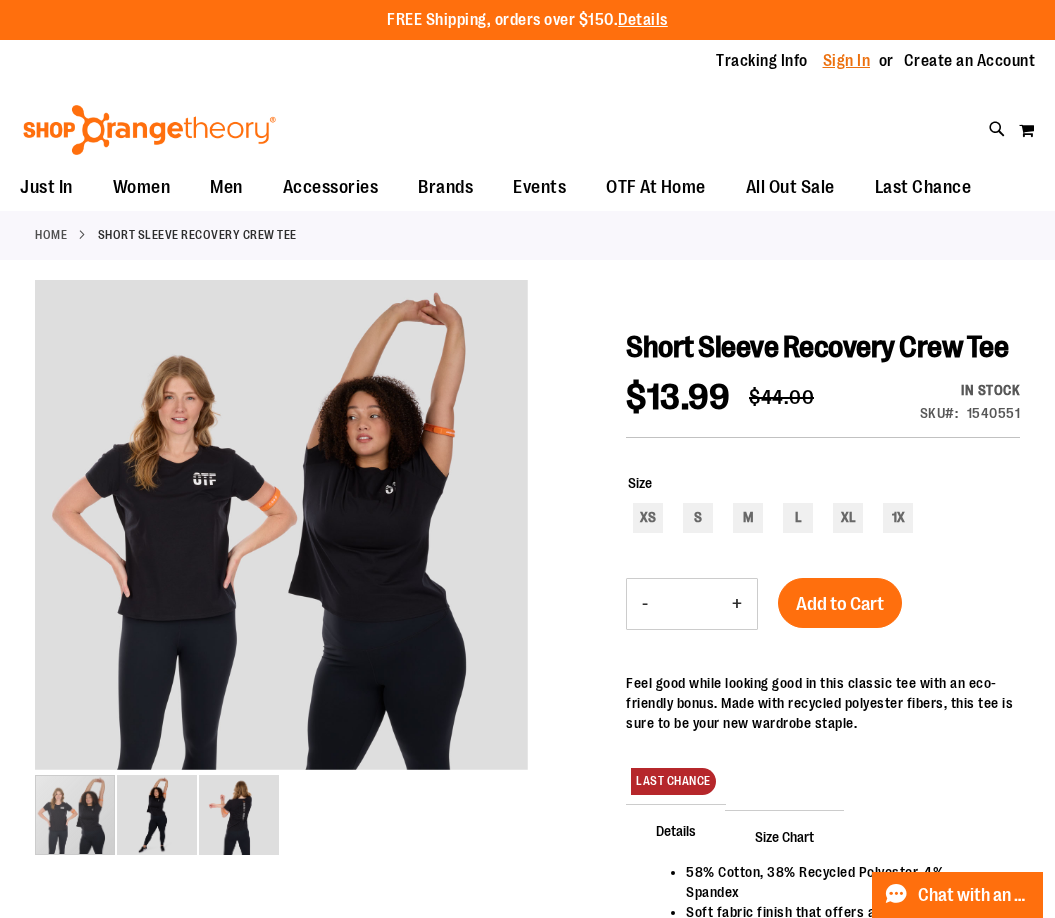 click on "Sign In" at bounding box center [847, 61] 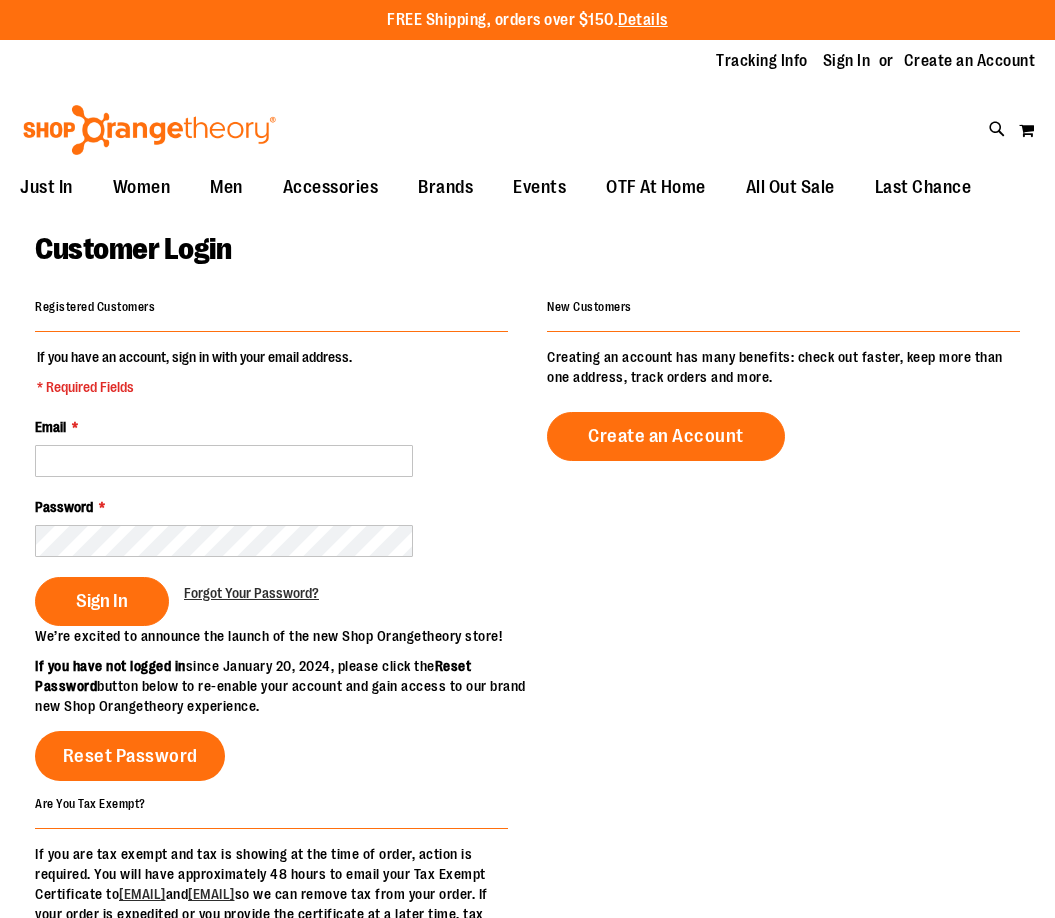 scroll, scrollTop: 0, scrollLeft: 0, axis: both 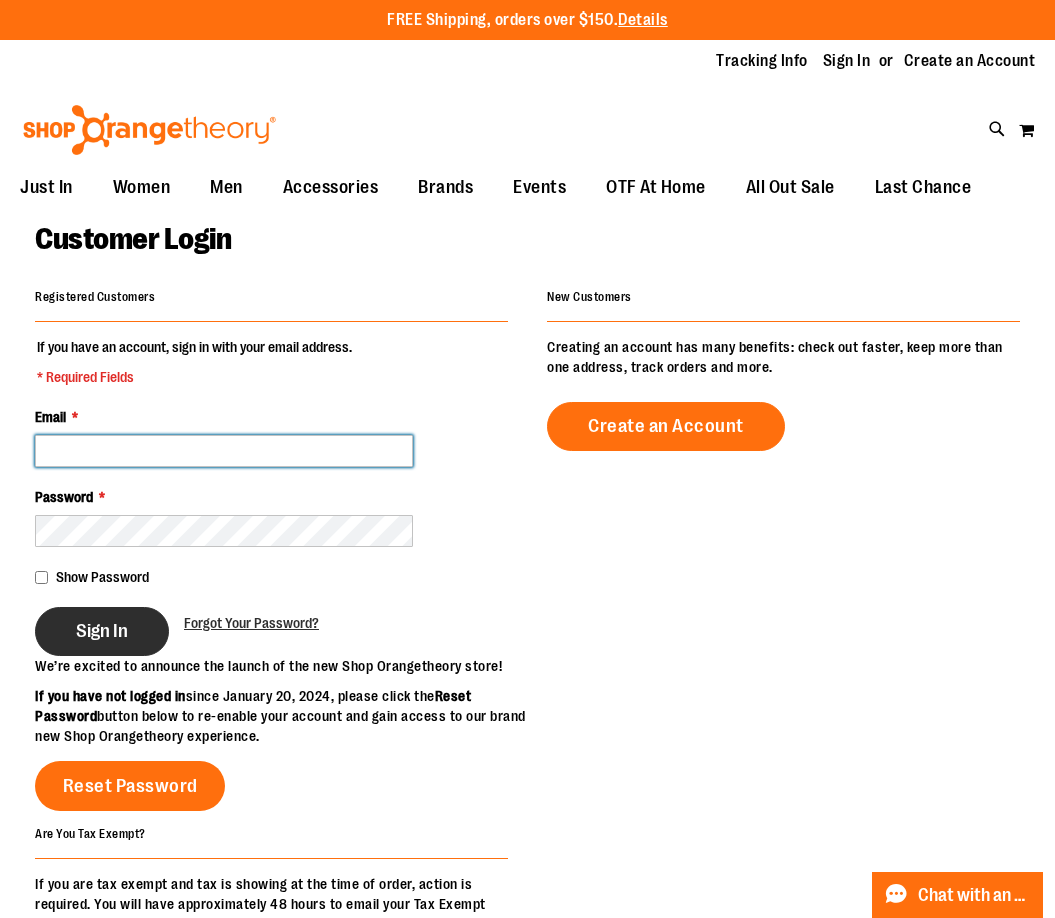type on "**********" 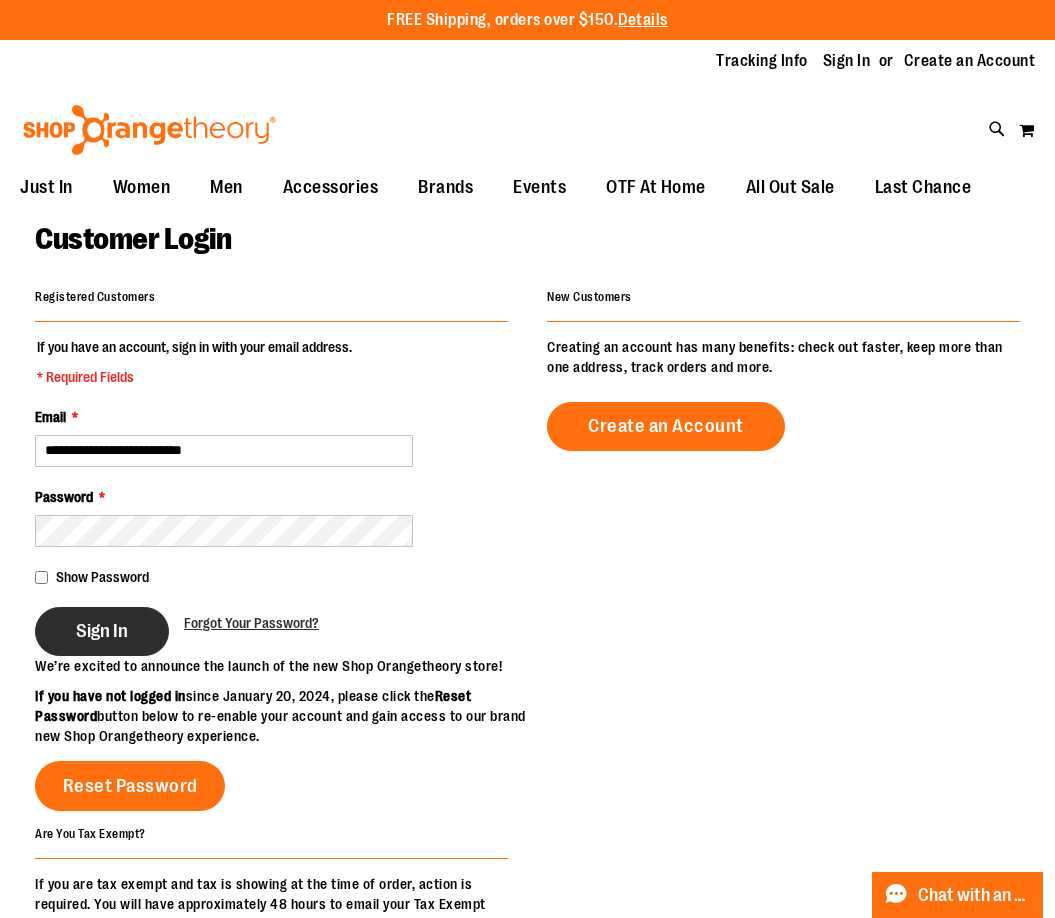 type on "**********" 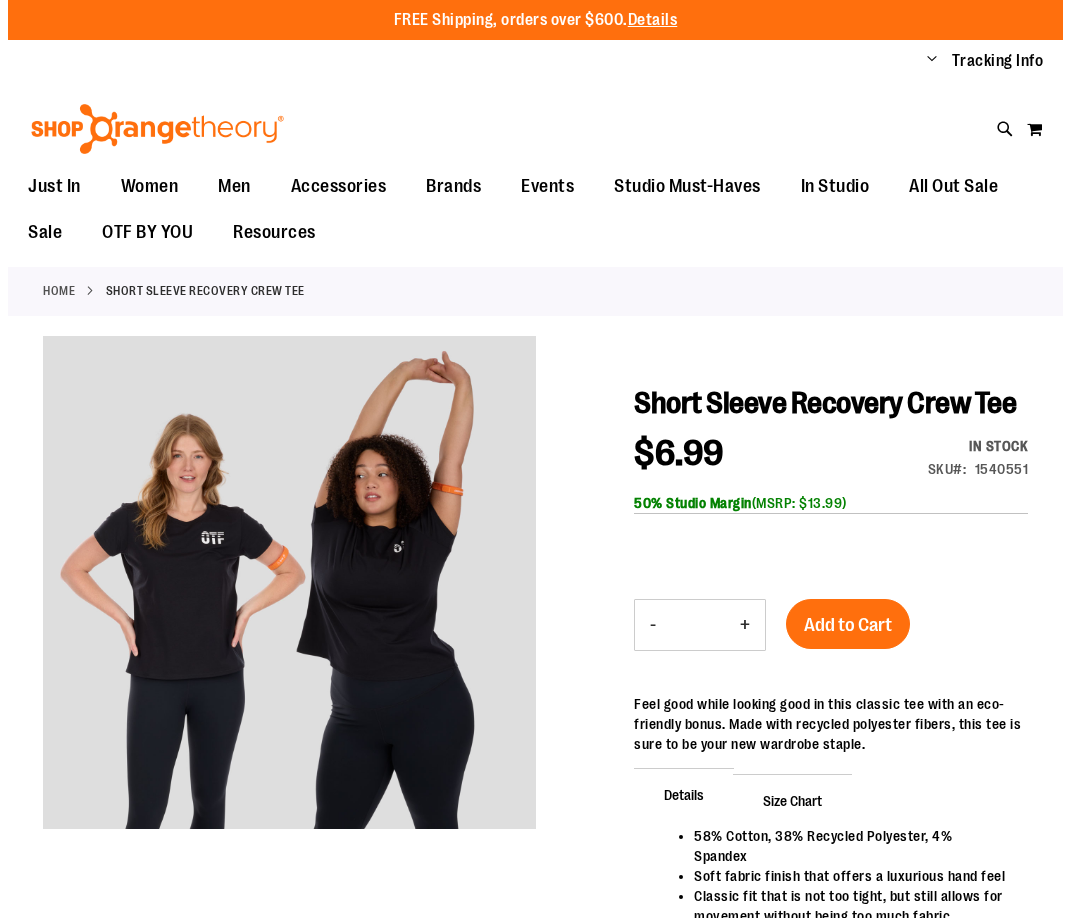 scroll, scrollTop: 0, scrollLeft: 0, axis: both 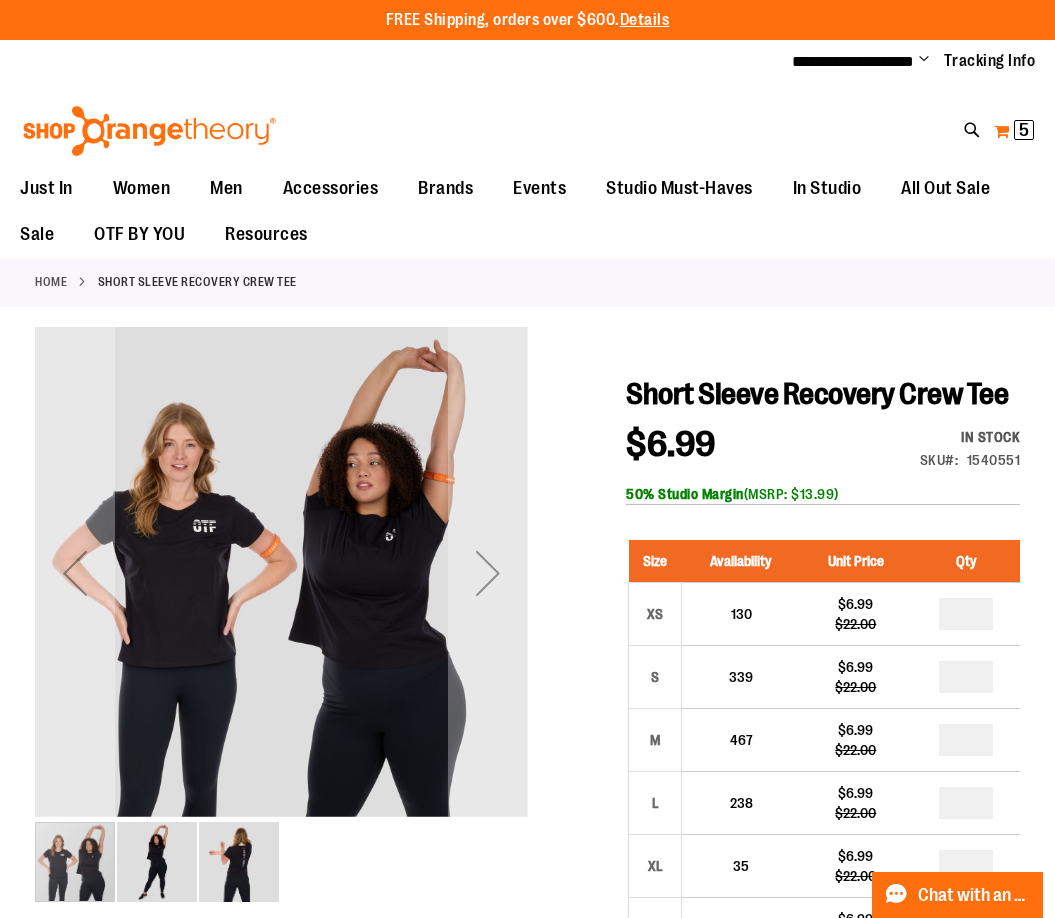 type on "**********" 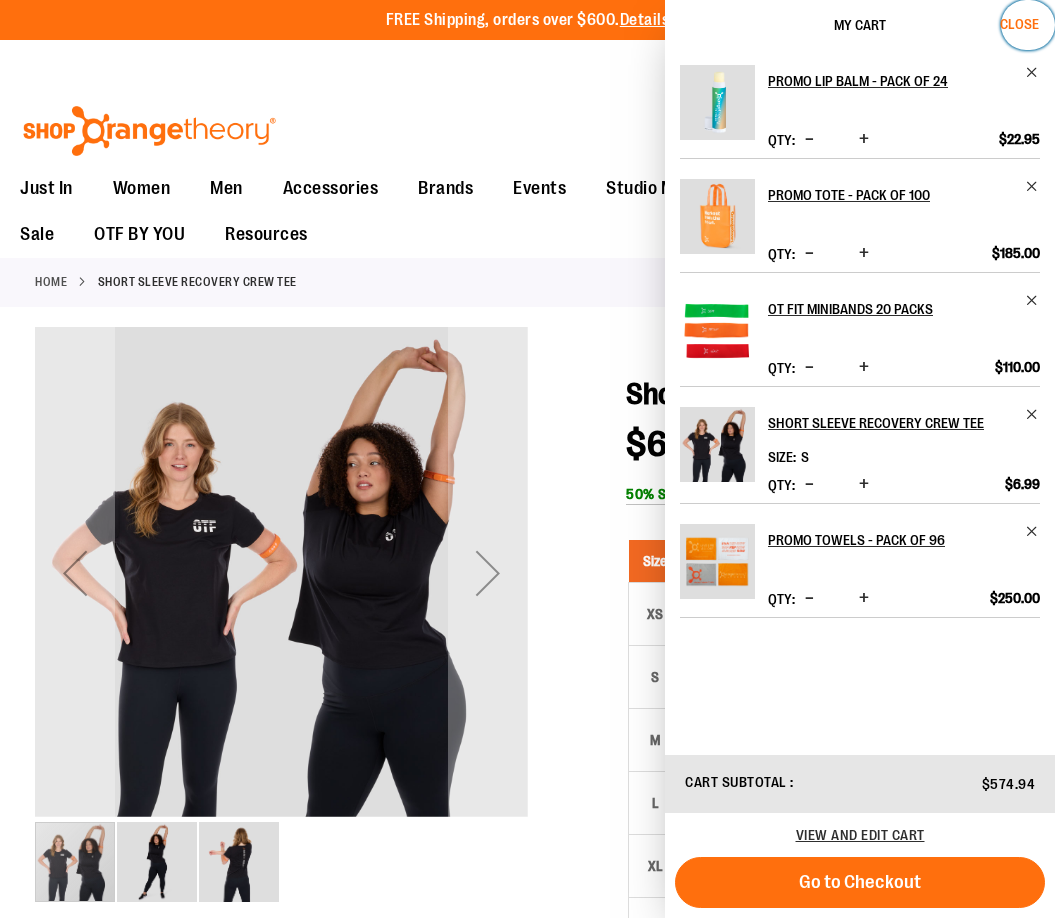 click on "Close" at bounding box center (1028, 25) 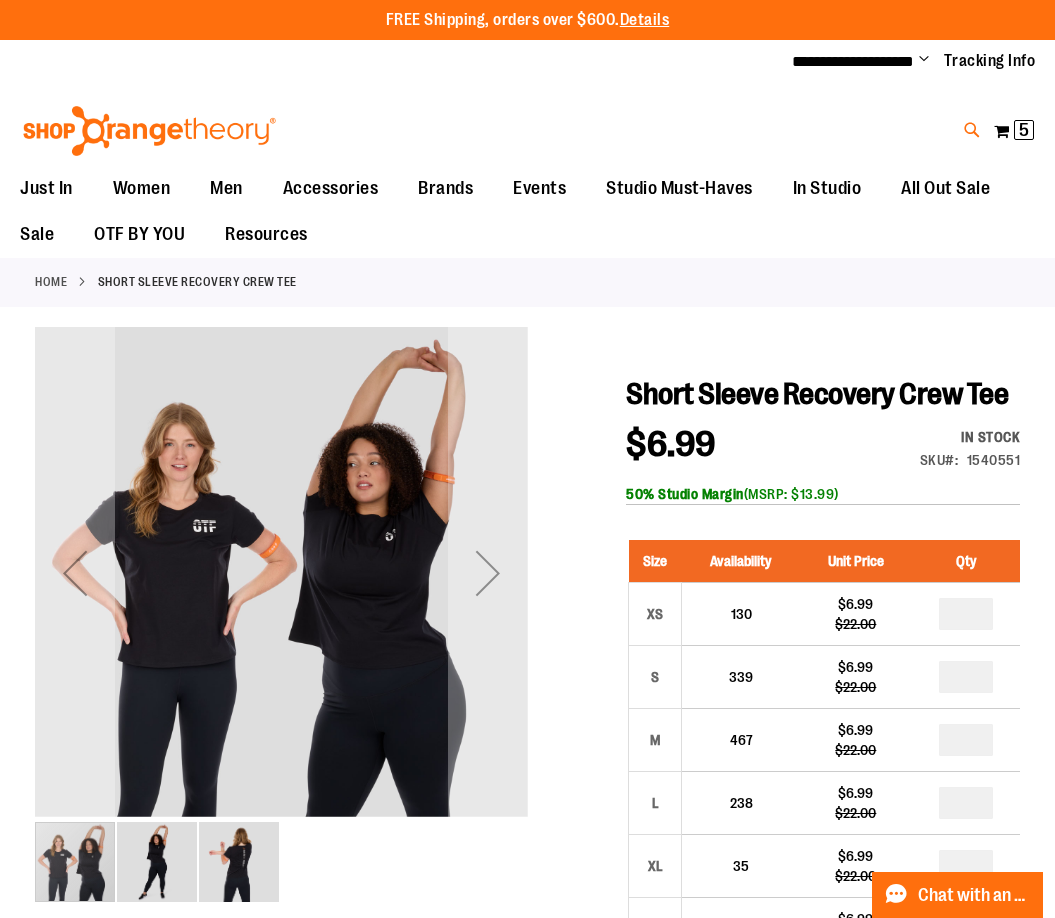 click at bounding box center [972, 130] 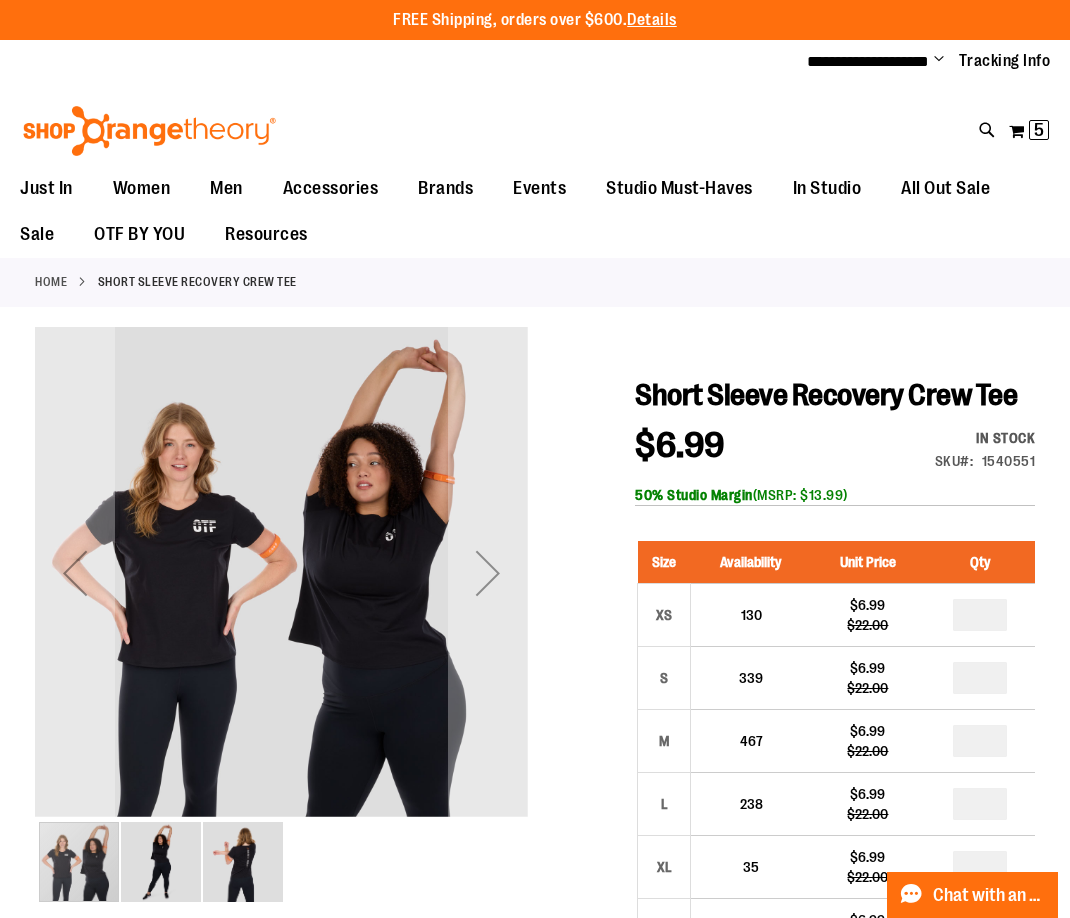 click on "Search" at bounding box center [534, 113] 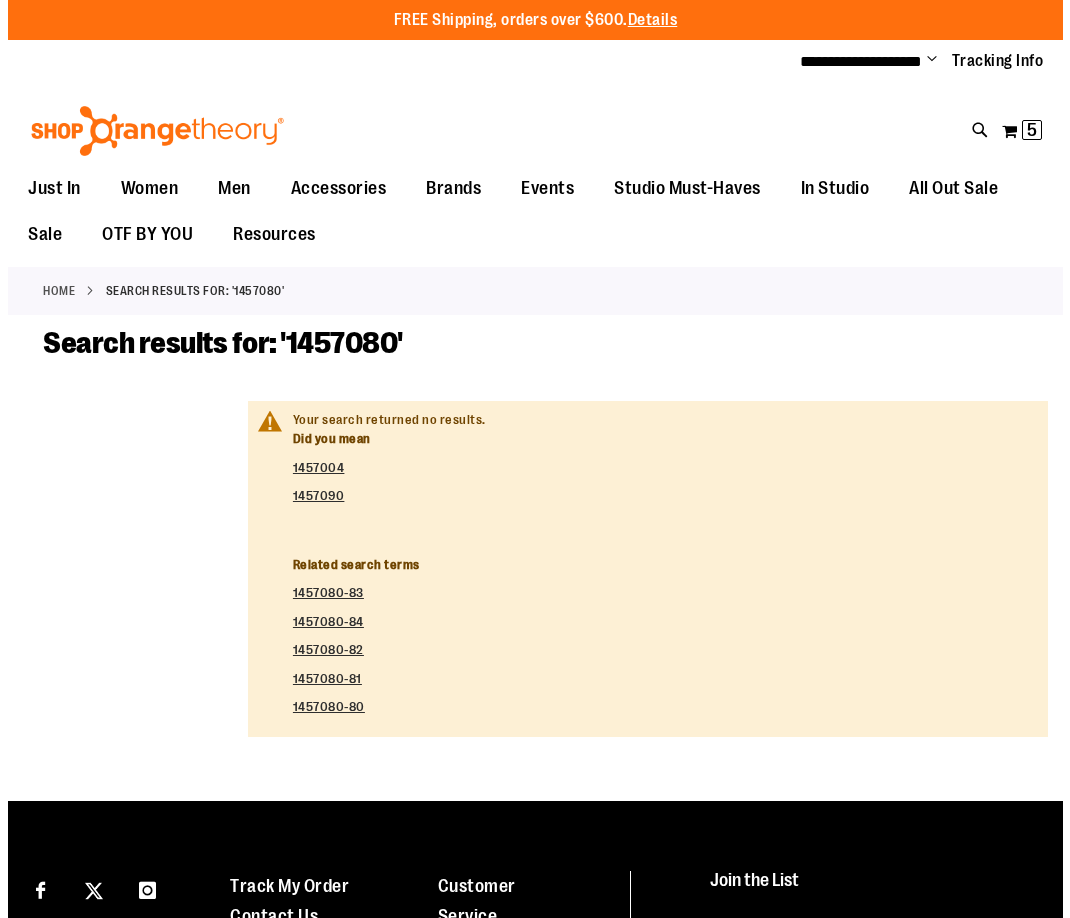 scroll, scrollTop: 0, scrollLeft: 0, axis: both 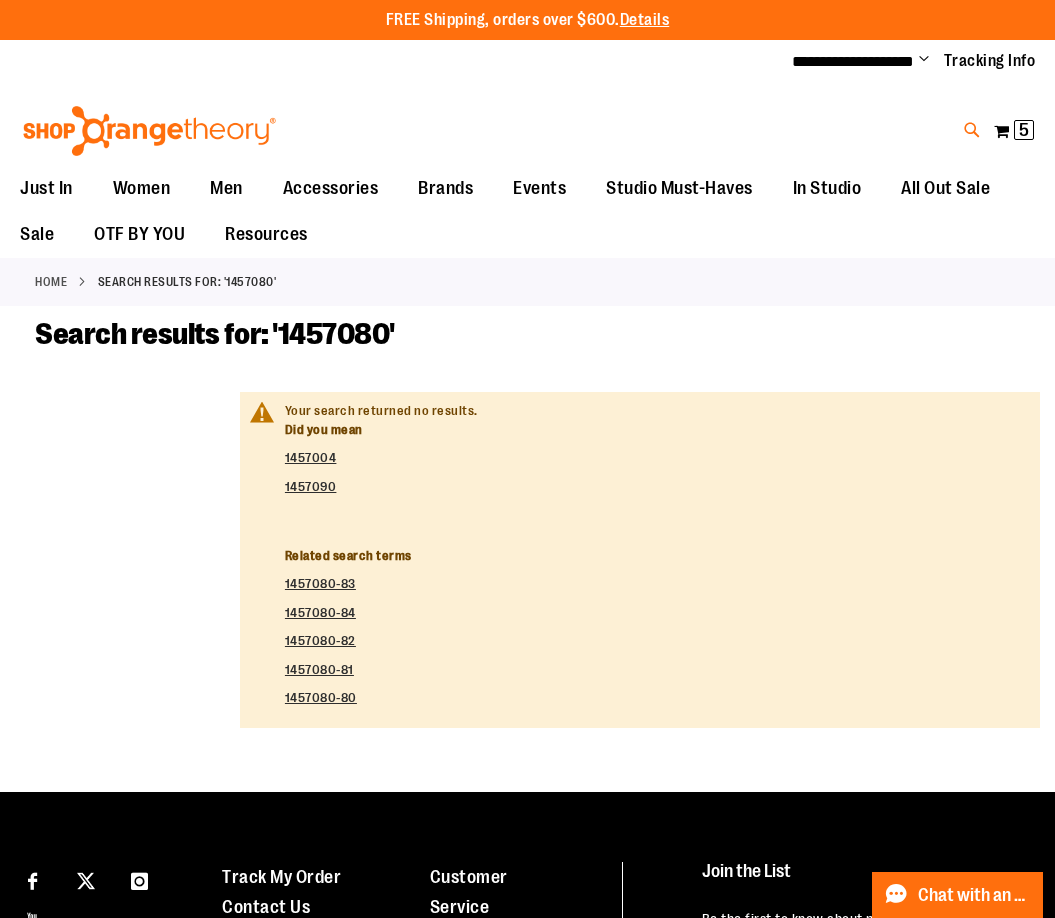 type on "**********" 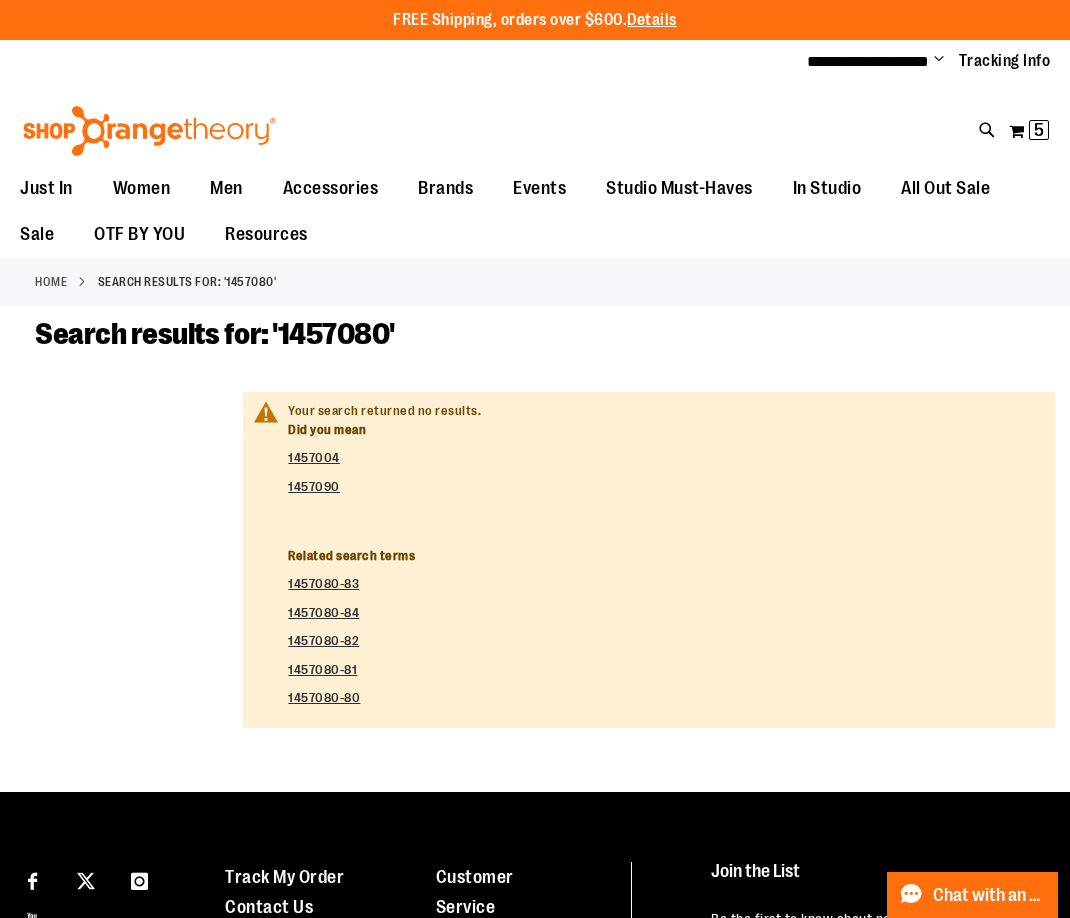 drag, startPoint x: 304, startPoint y: 109, endPoint x: -161, endPoint y: 109, distance: 465 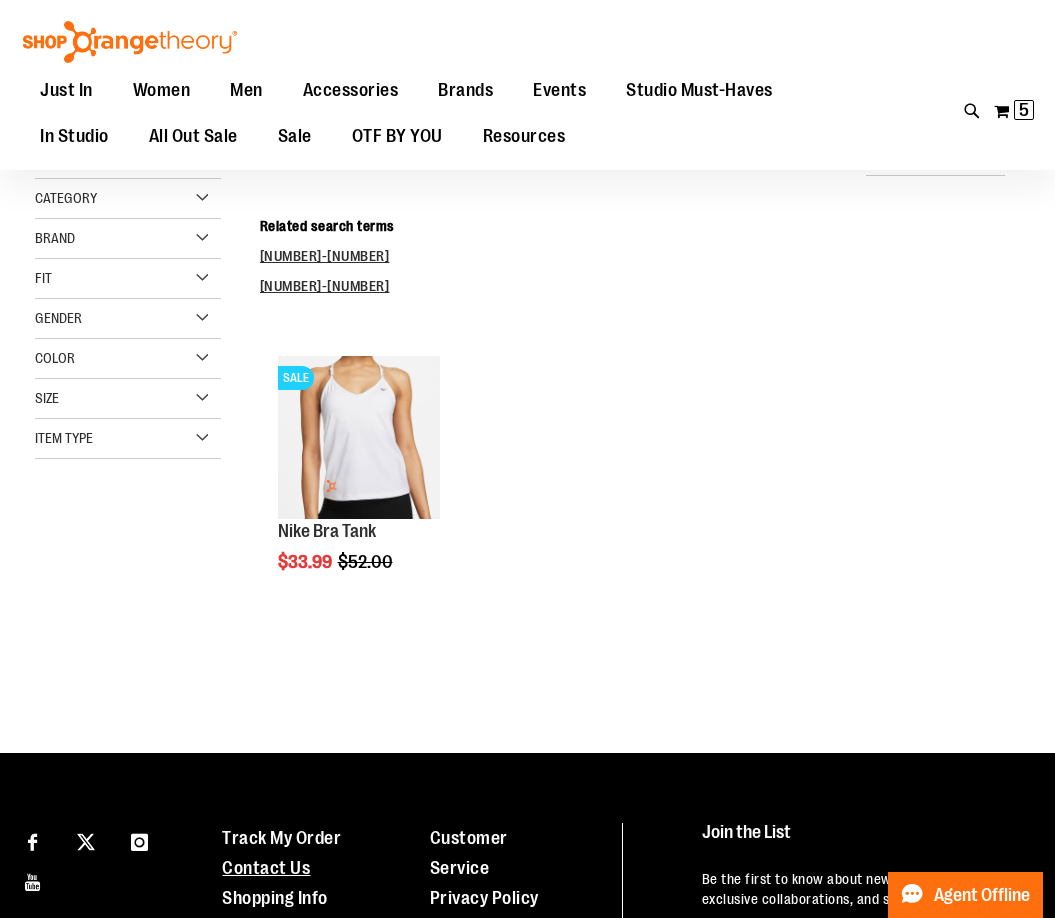 scroll, scrollTop: 100, scrollLeft: 0, axis: vertical 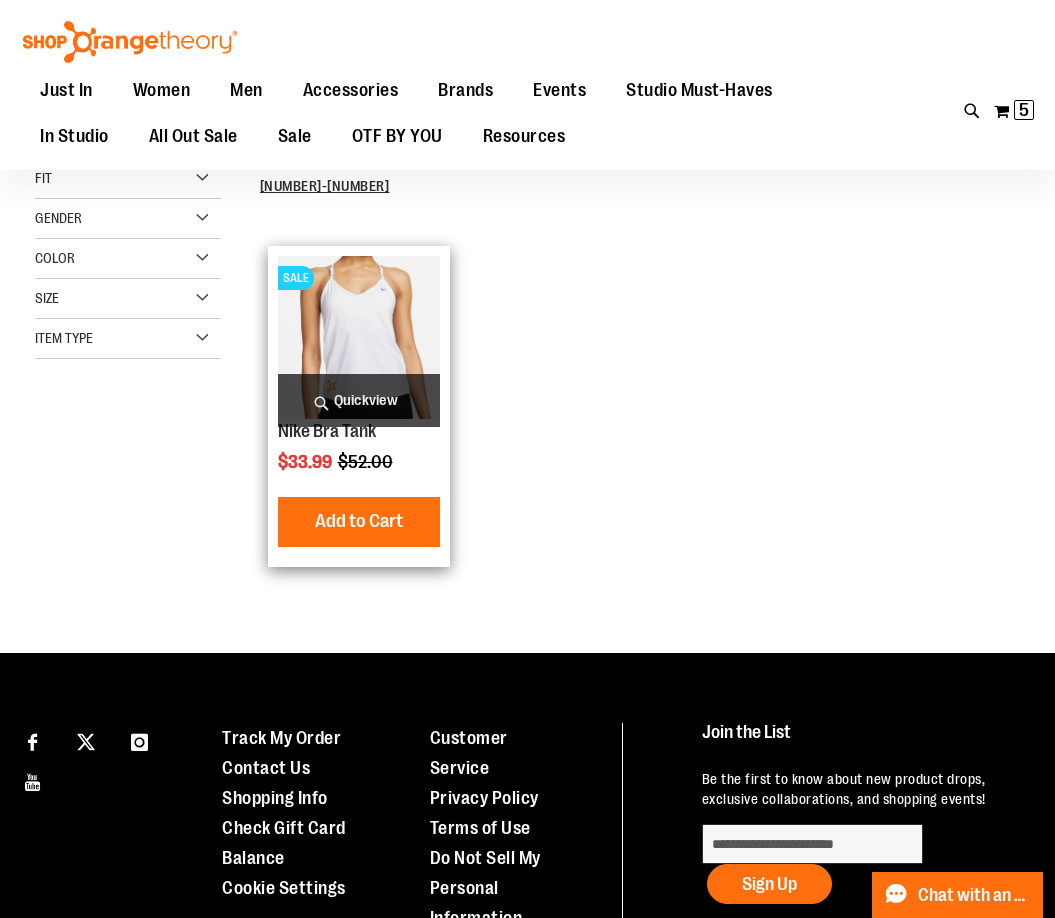 type on "**********" 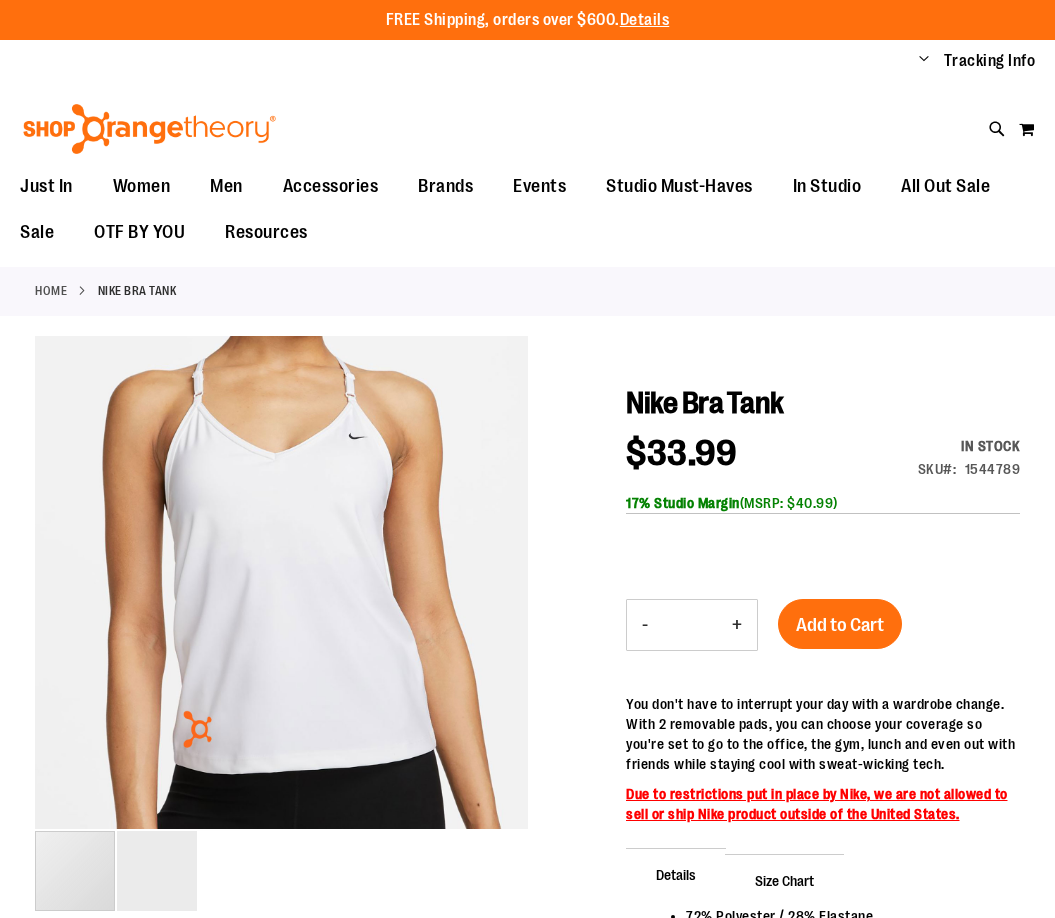 scroll, scrollTop: 0, scrollLeft: 0, axis: both 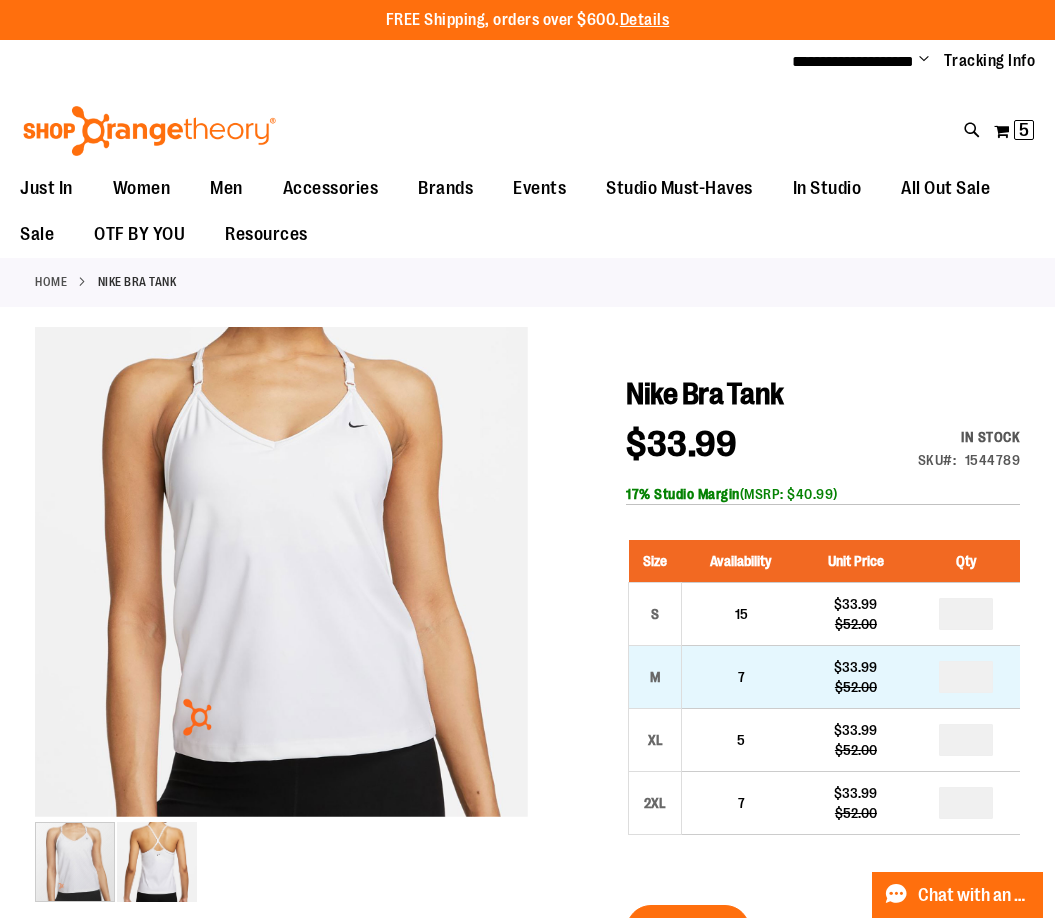 type on "**********" 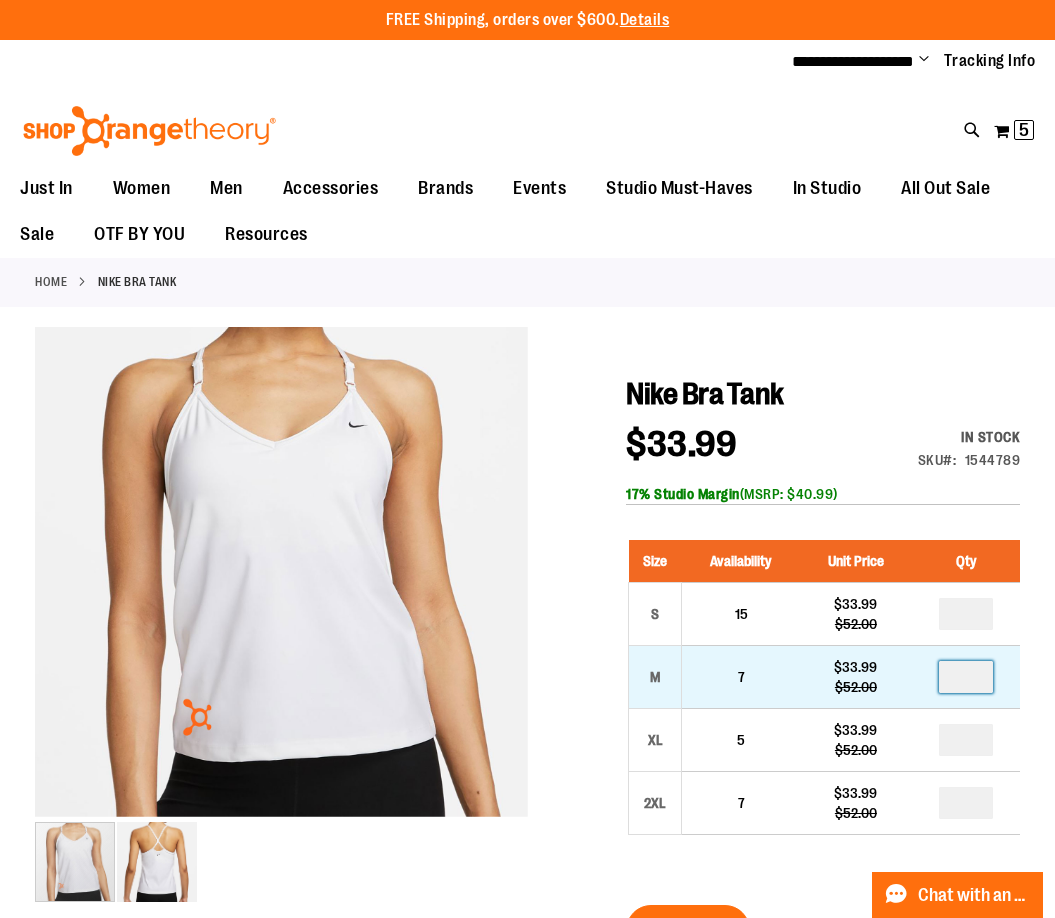 click at bounding box center (966, 677) 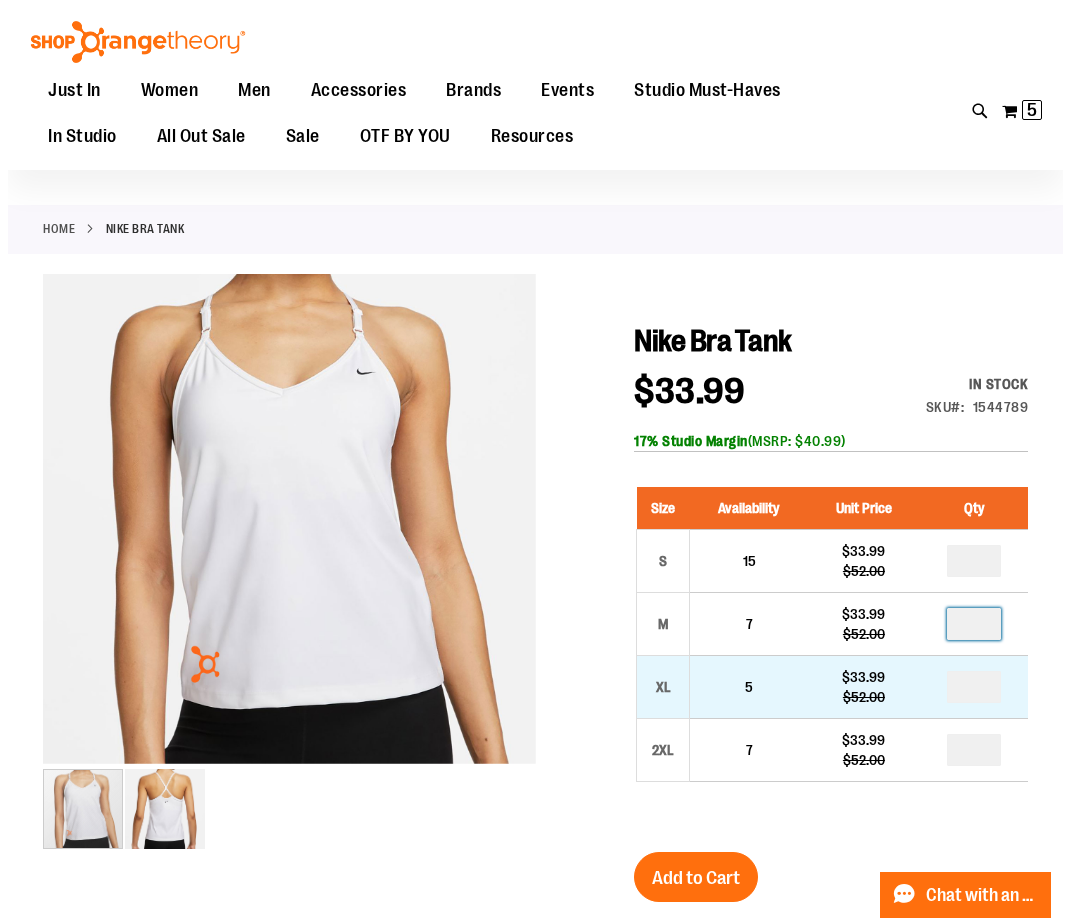 scroll, scrollTop: 99, scrollLeft: 0, axis: vertical 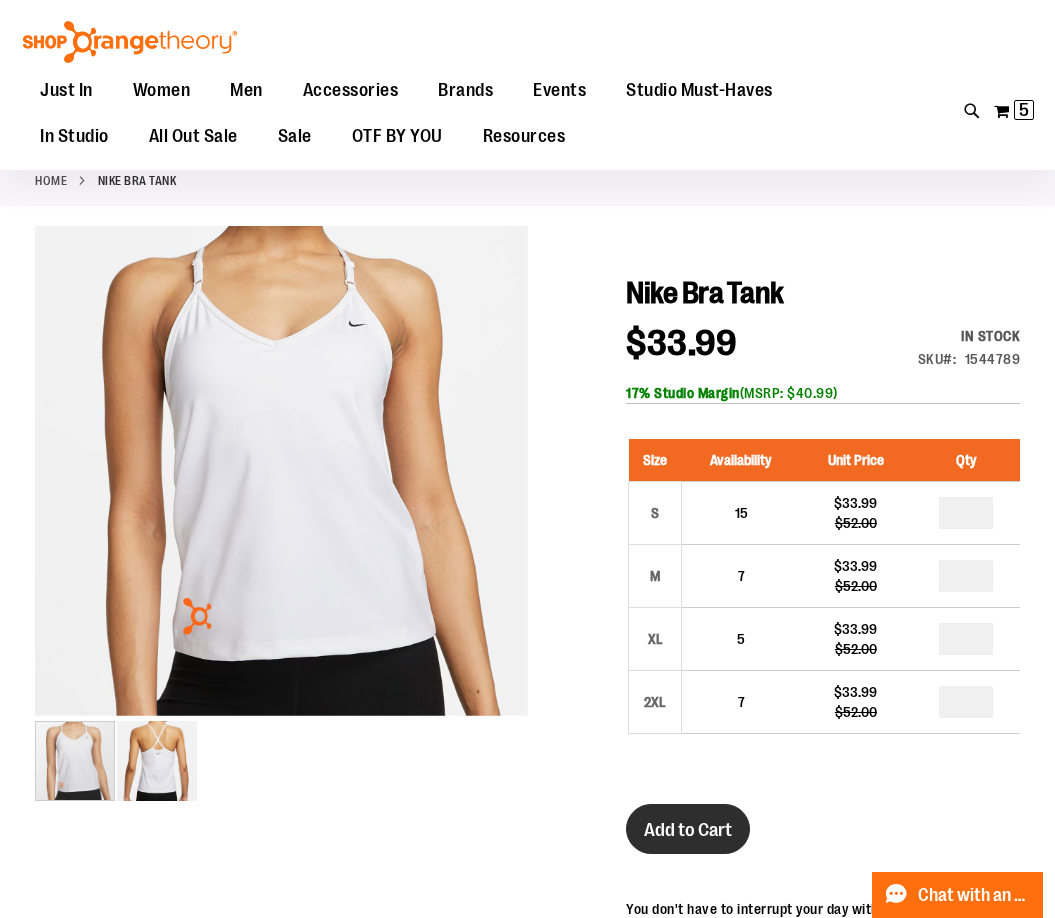 click on "Add to Cart" at bounding box center (688, 829) 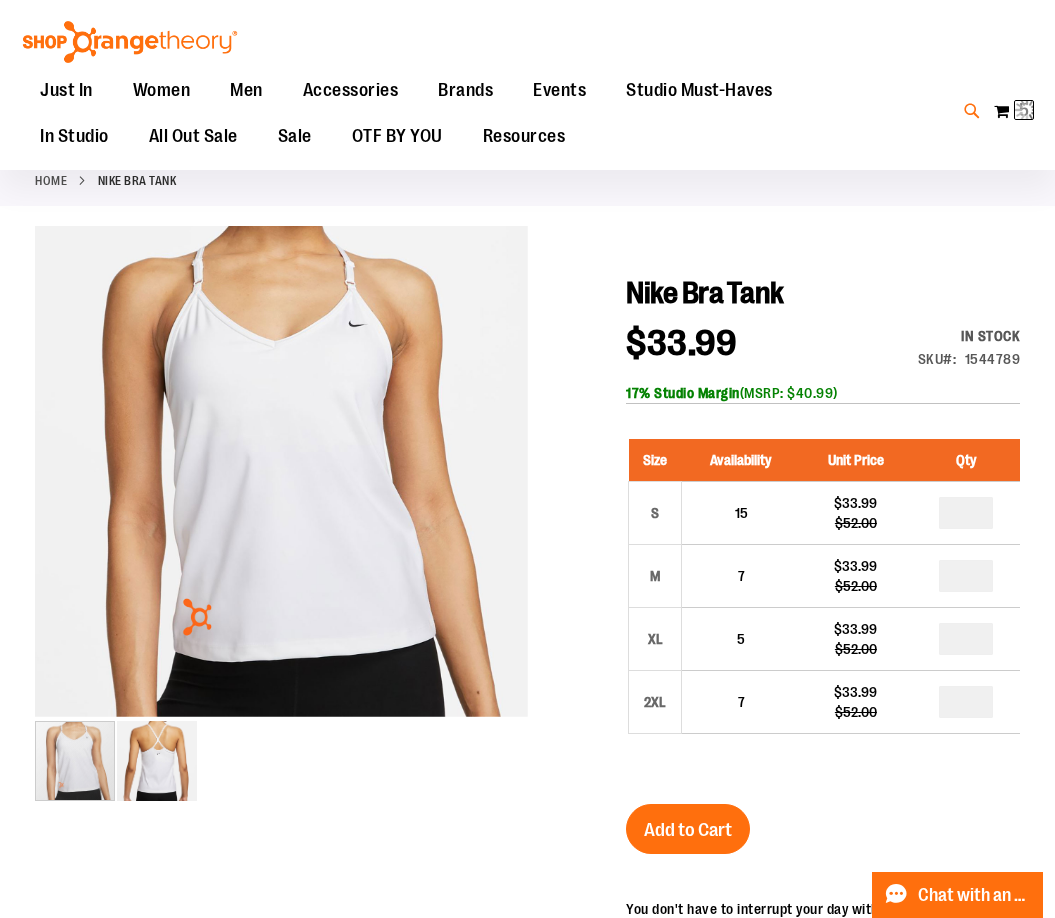 click at bounding box center (972, 111) 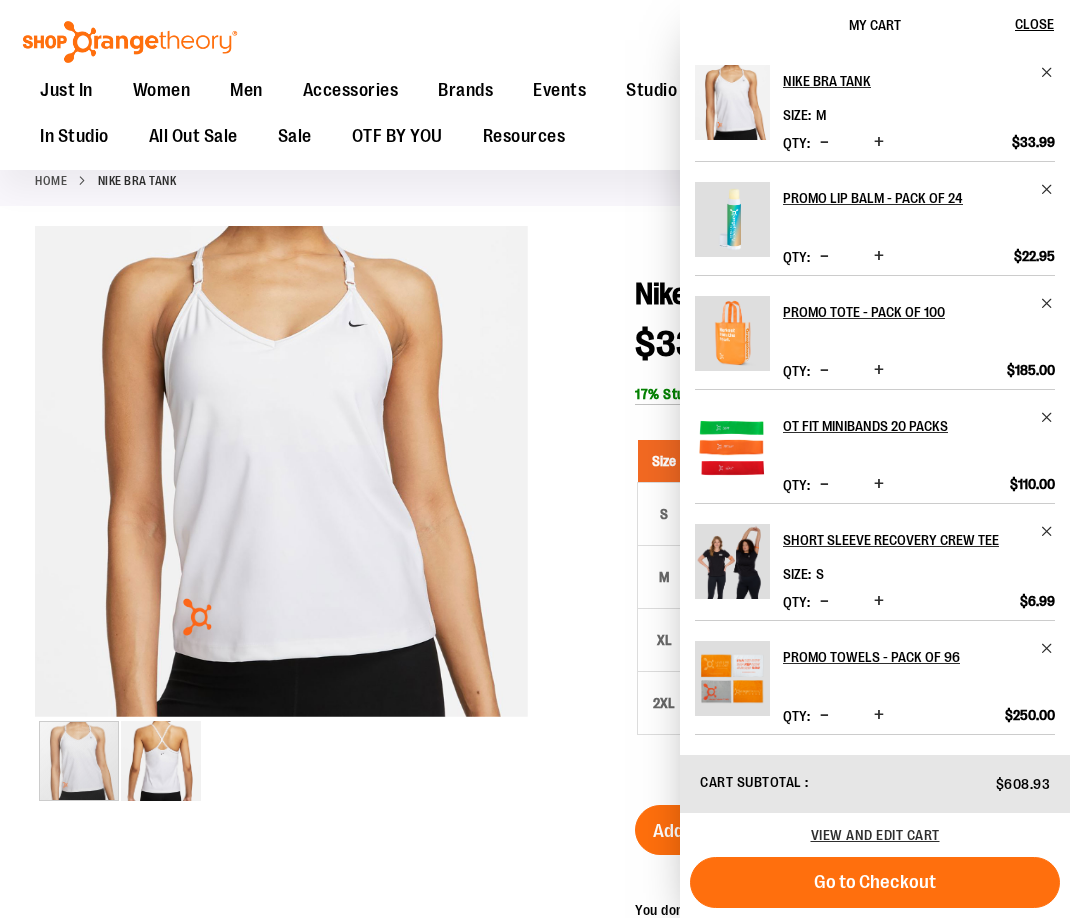 click on "Search" at bounding box center [534, 113] 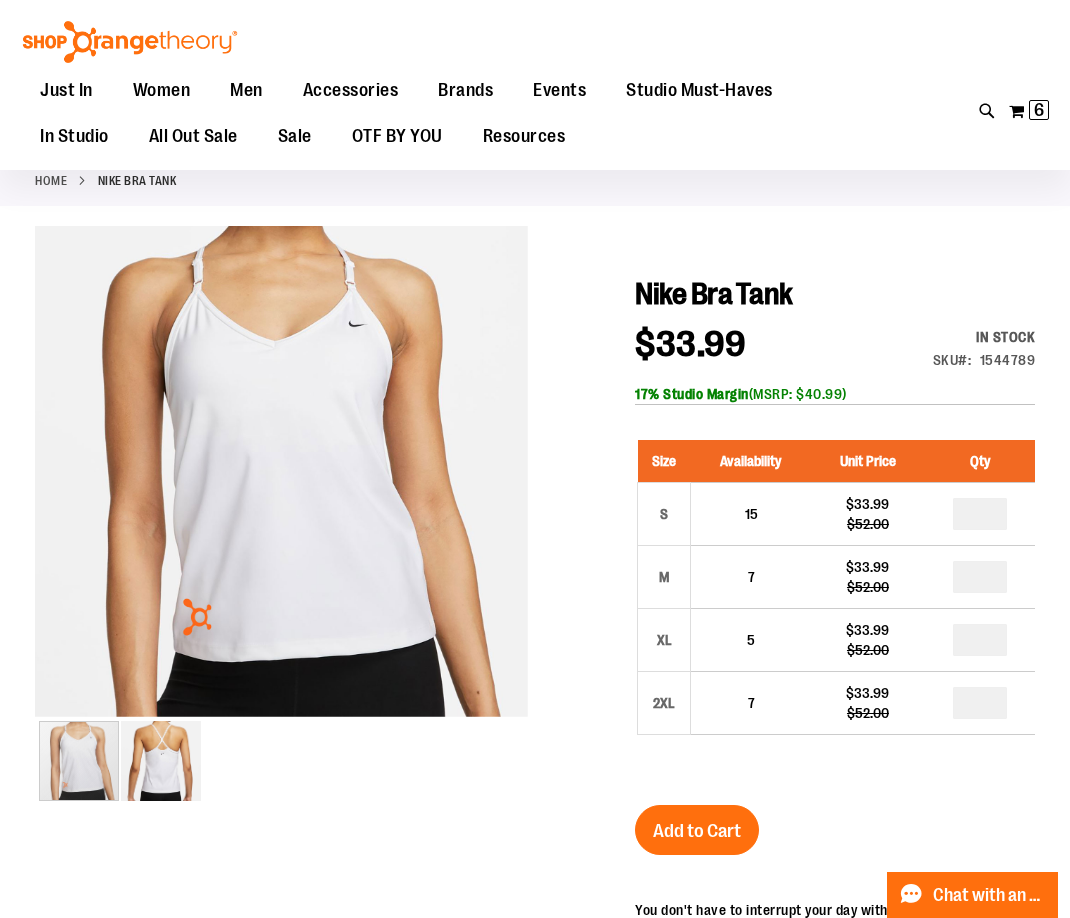 click on "Search" at bounding box center [534, 113] 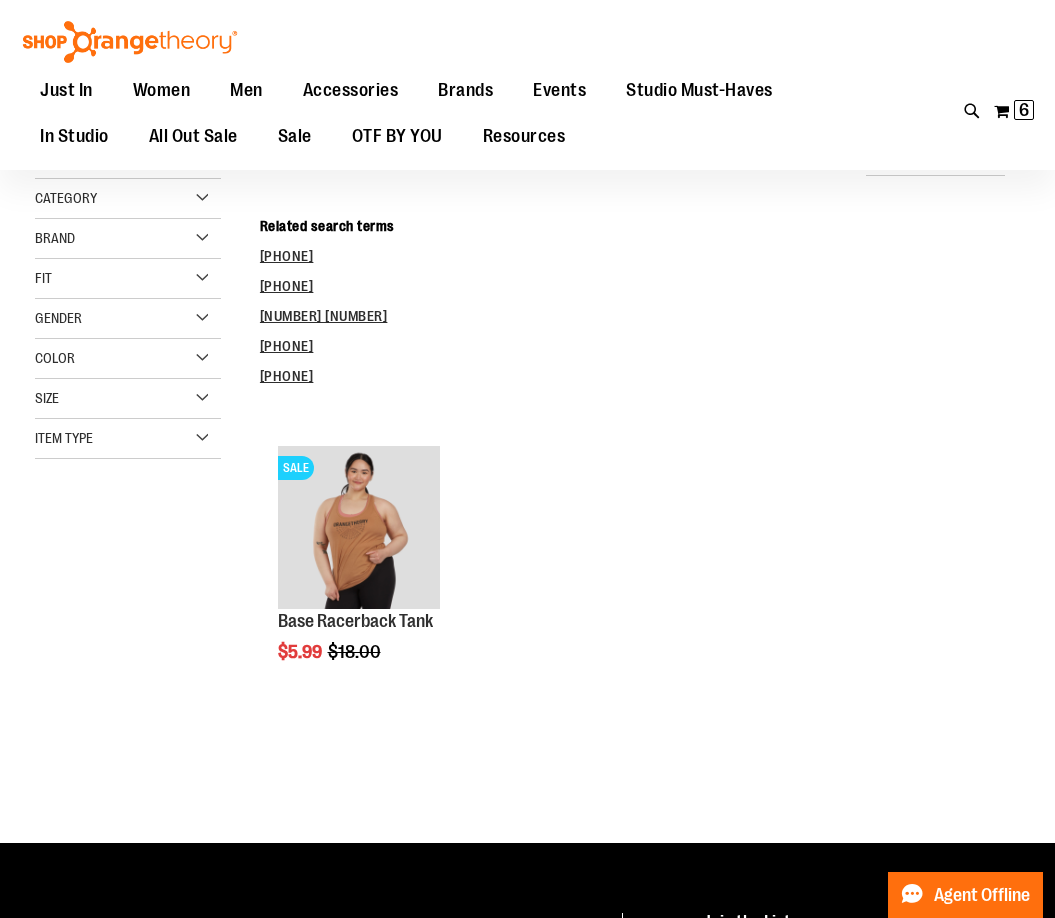 scroll, scrollTop: 300, scrollLeft: 0, axis: vertical 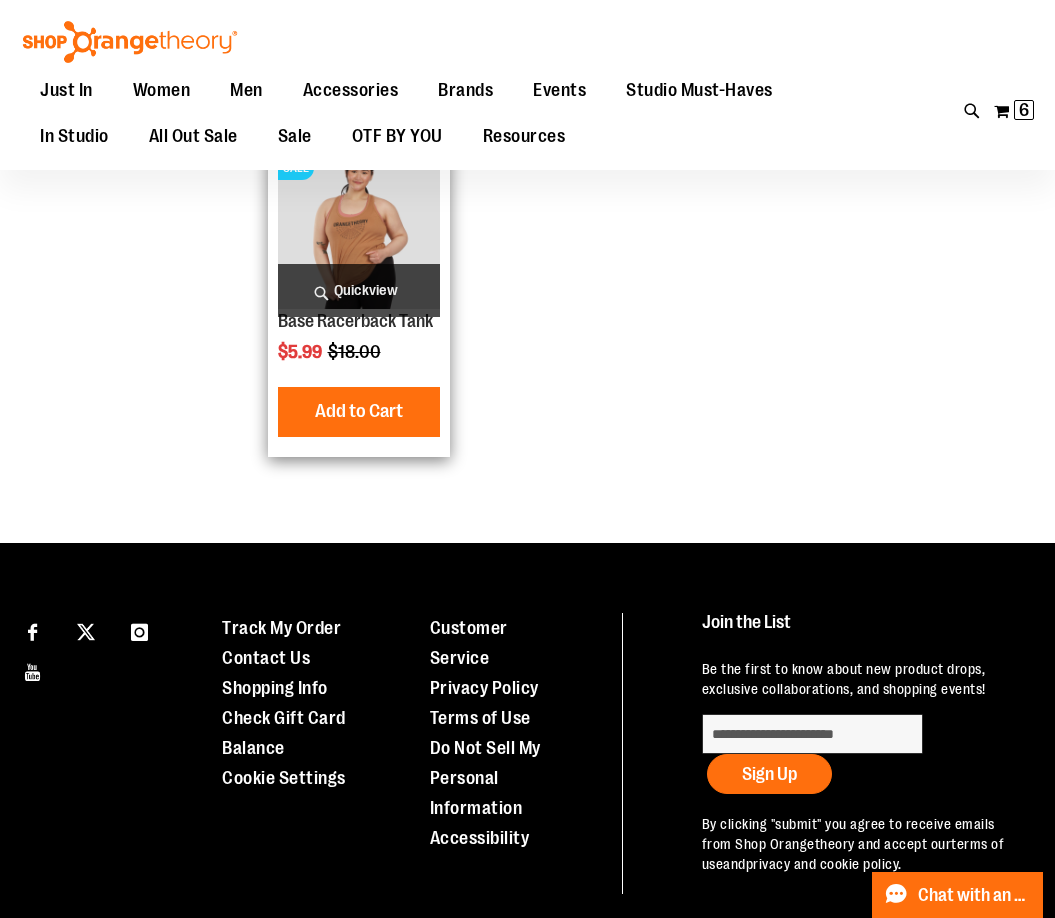 type on "**********" 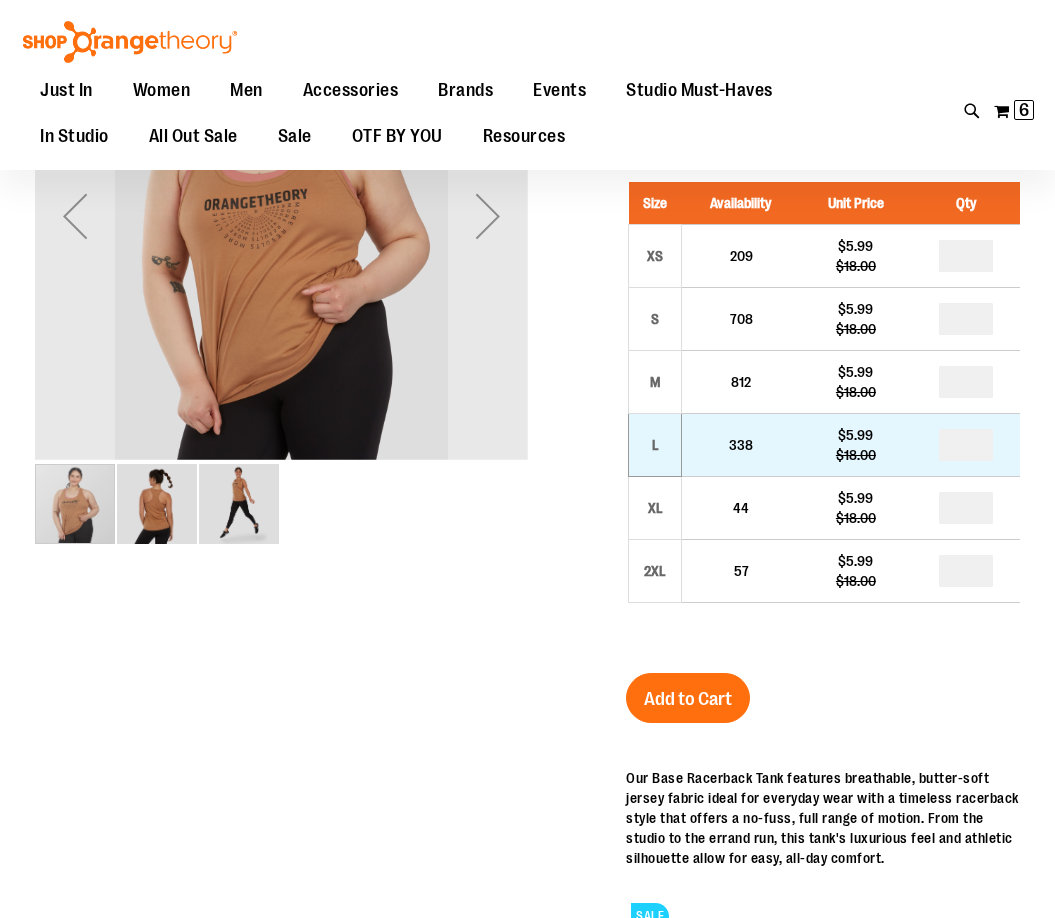 scroll, scrollTop: 100, scrollLeft: 0, axis: vertical 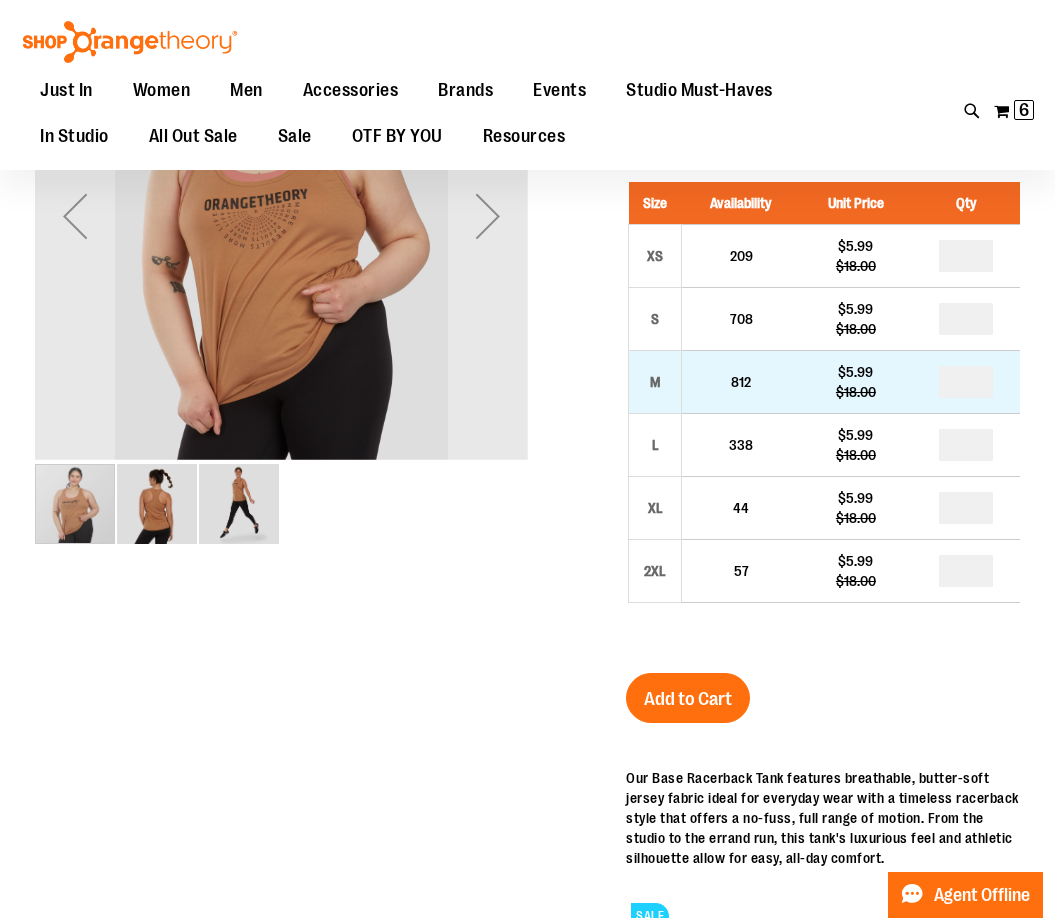 type on "**********" 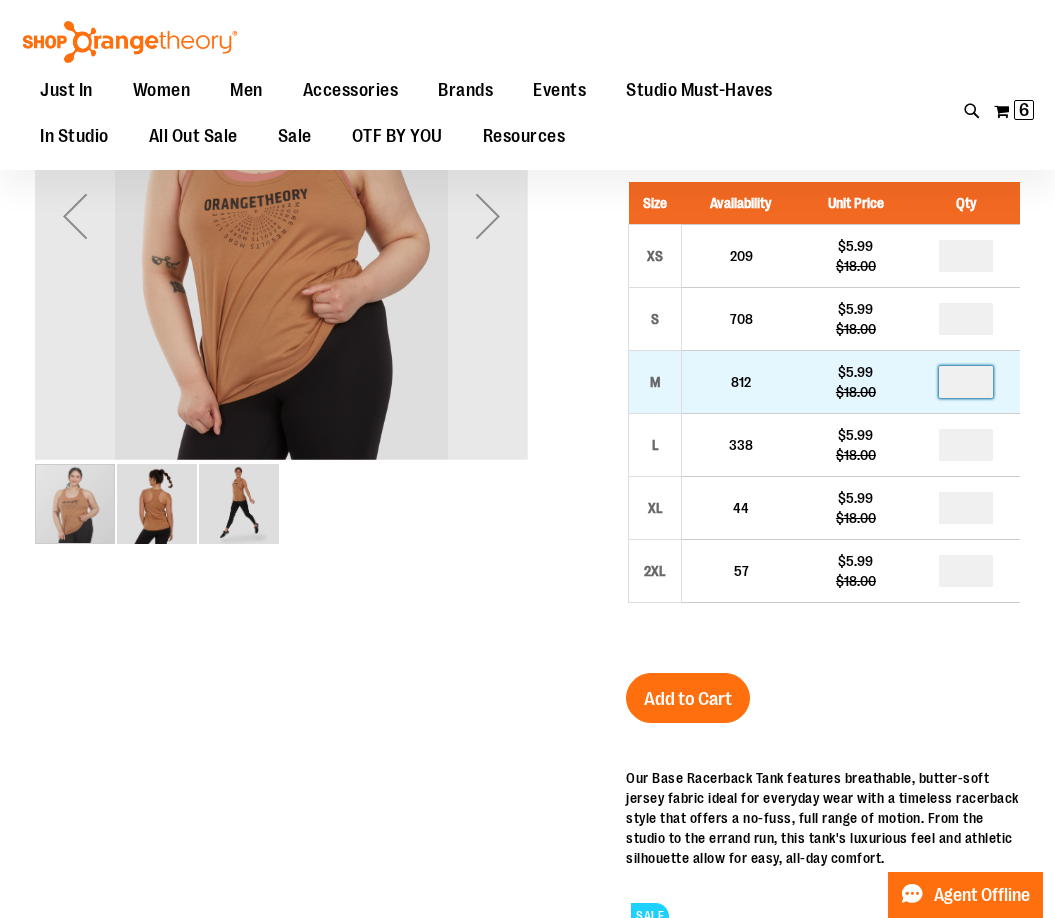 click at bounding box center (966, 382) 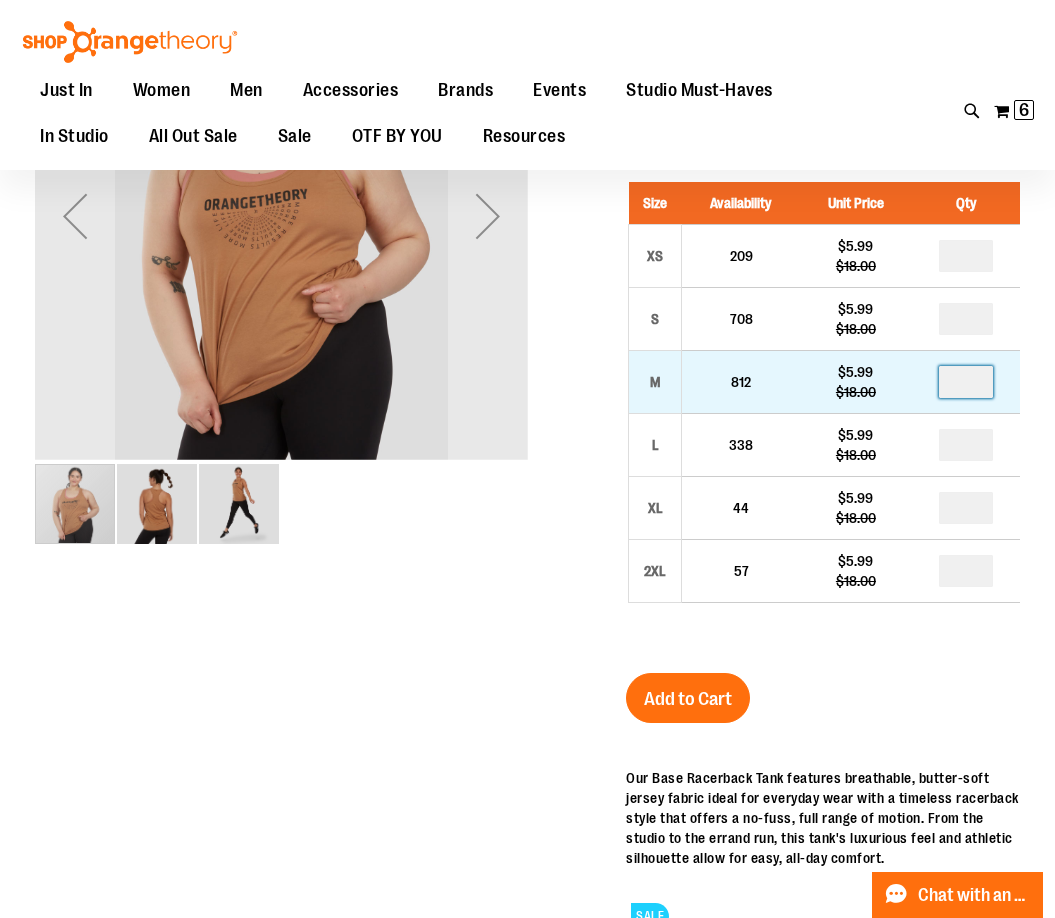 click at bounding box center (966, 382) 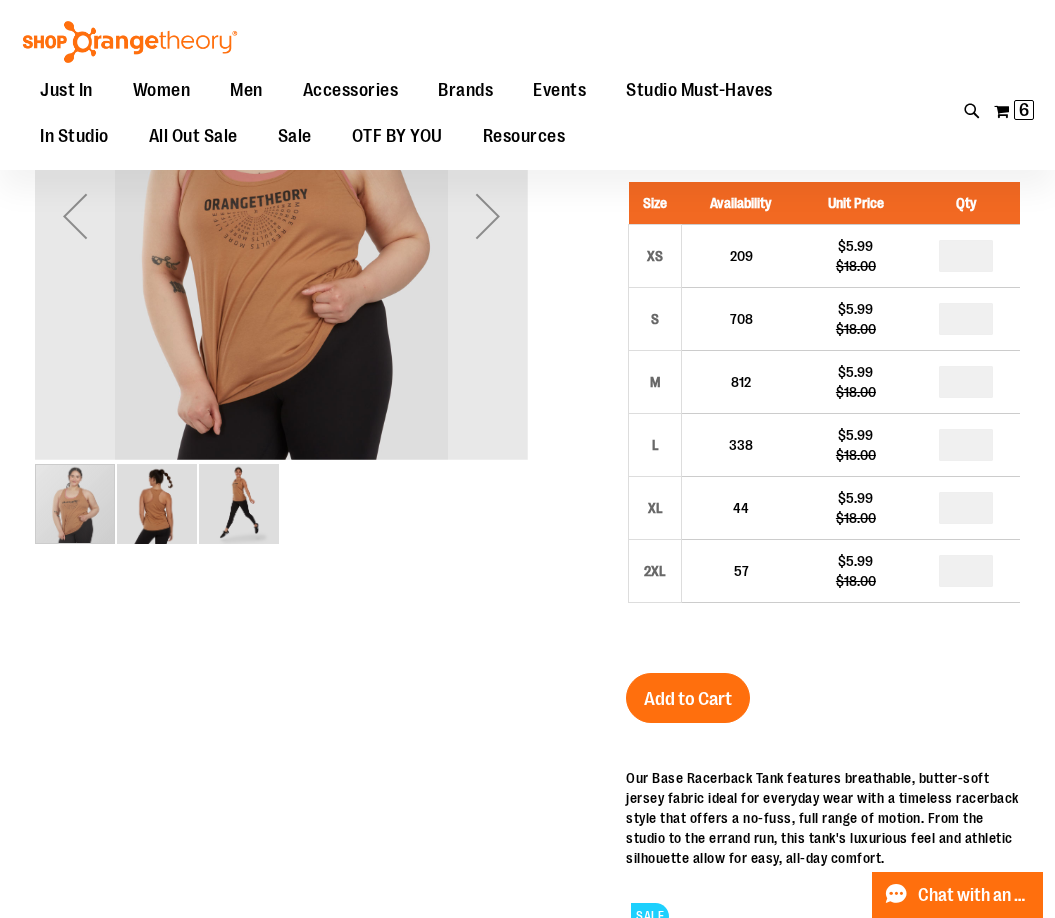 click on "Base Racerback Tank
$5.99
Regular Price
$18.00
In stock
Only  %1  left
SKU
1537046
65% Studio Margin  (MSRP: $16.99)
Size
Availability
Unit Price
Qty
XS
209" at bounding box center [823, 618] 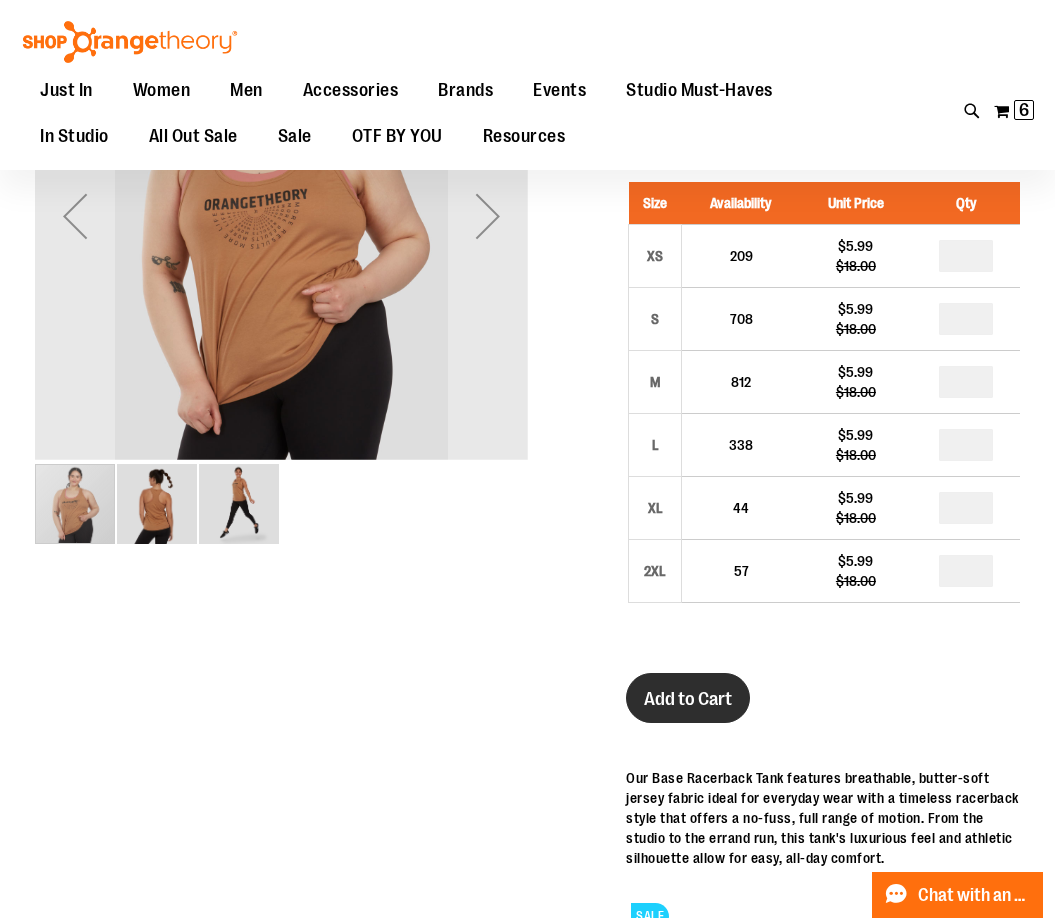 click on "Add to Cart" at bounding box center [688, 699] 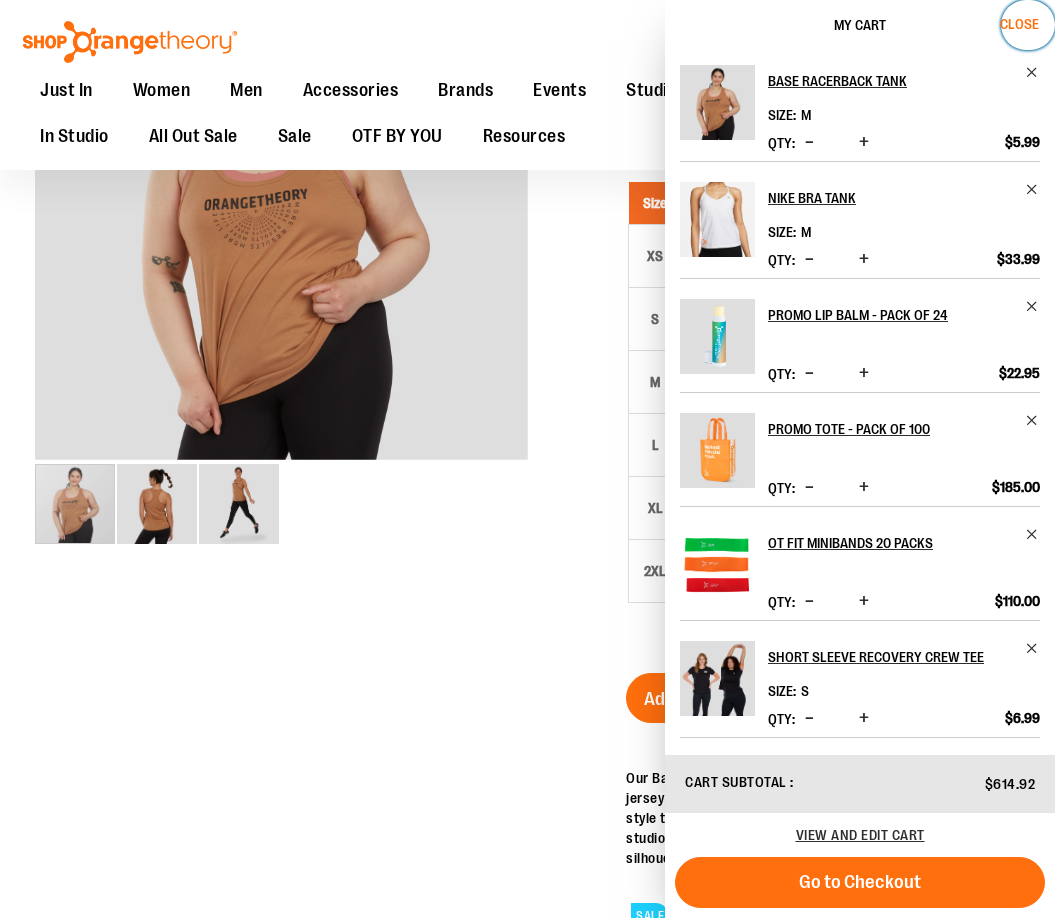 click on "Close" at bounding box center (1019, 24) 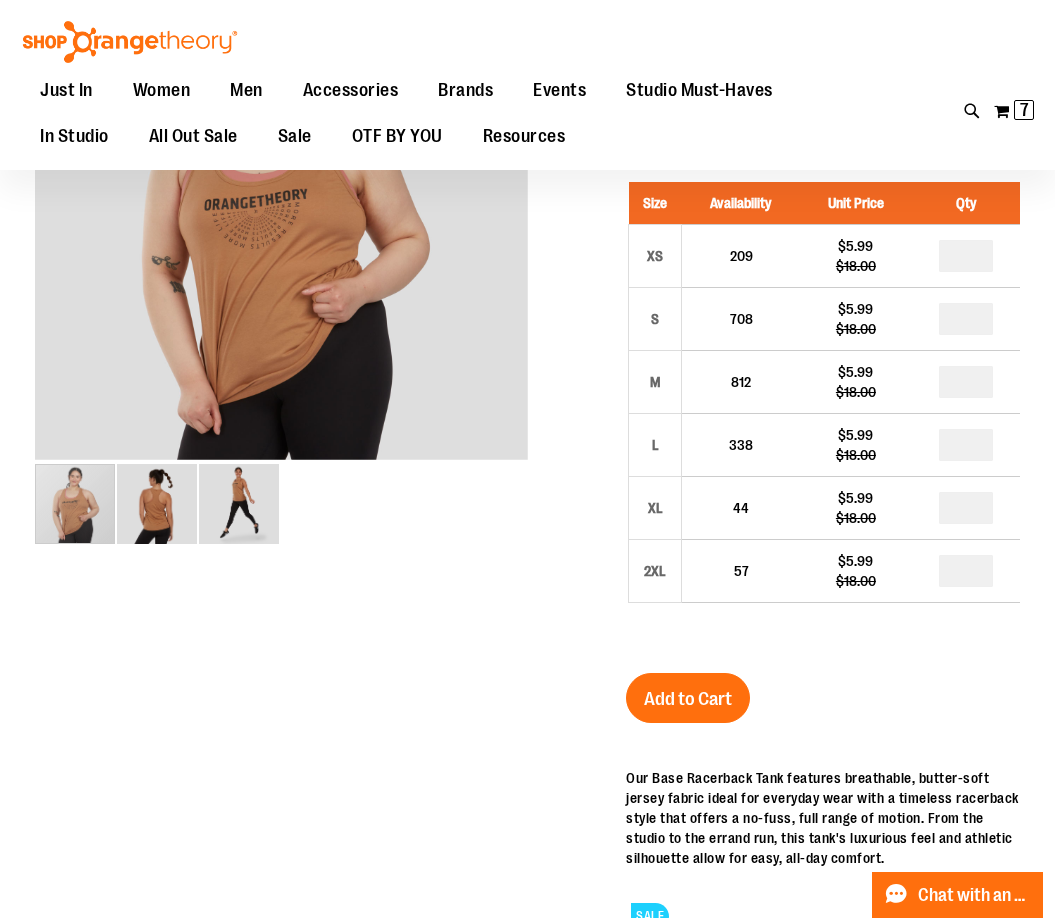 click on "Toggle Nav
Search
Popular Suggestions
Advanced Search" at bounding box center (527, 85) 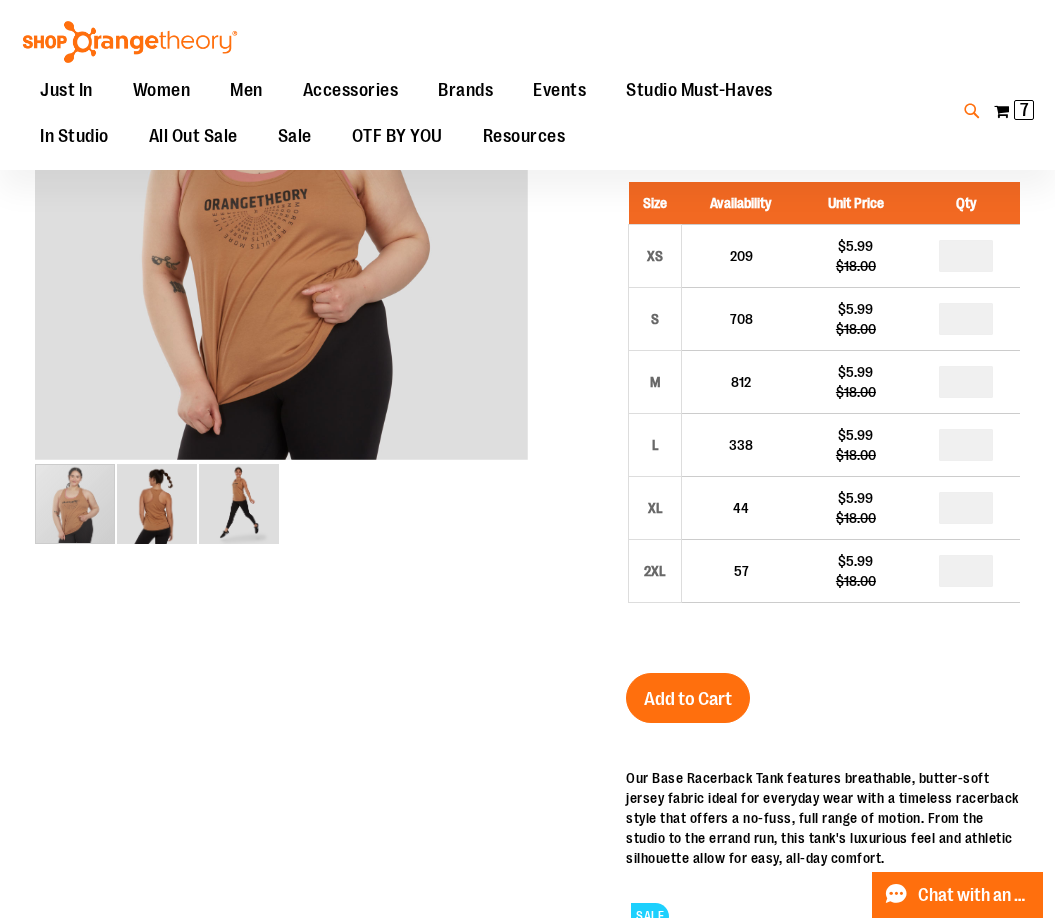 click at bounding box center [972, 111] 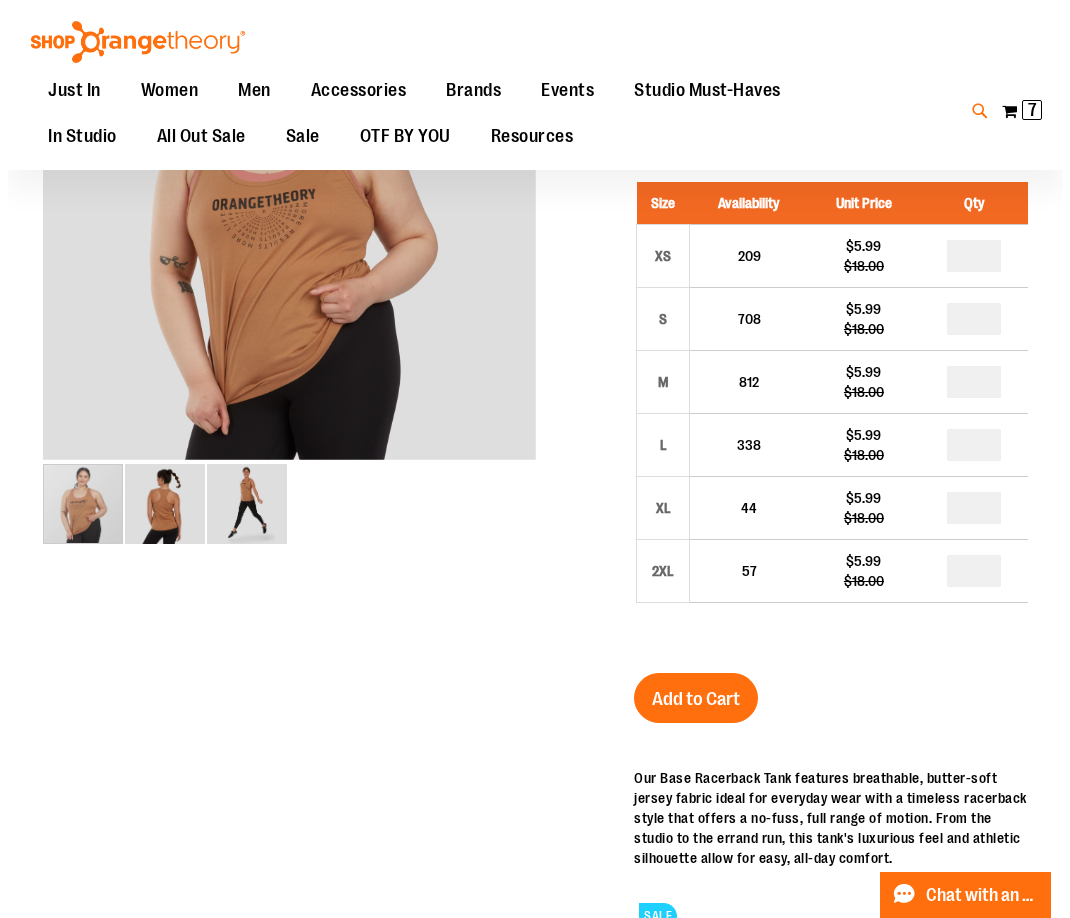 scroll, scrollTop: 101, scrollLeft: 0, axis: vertical 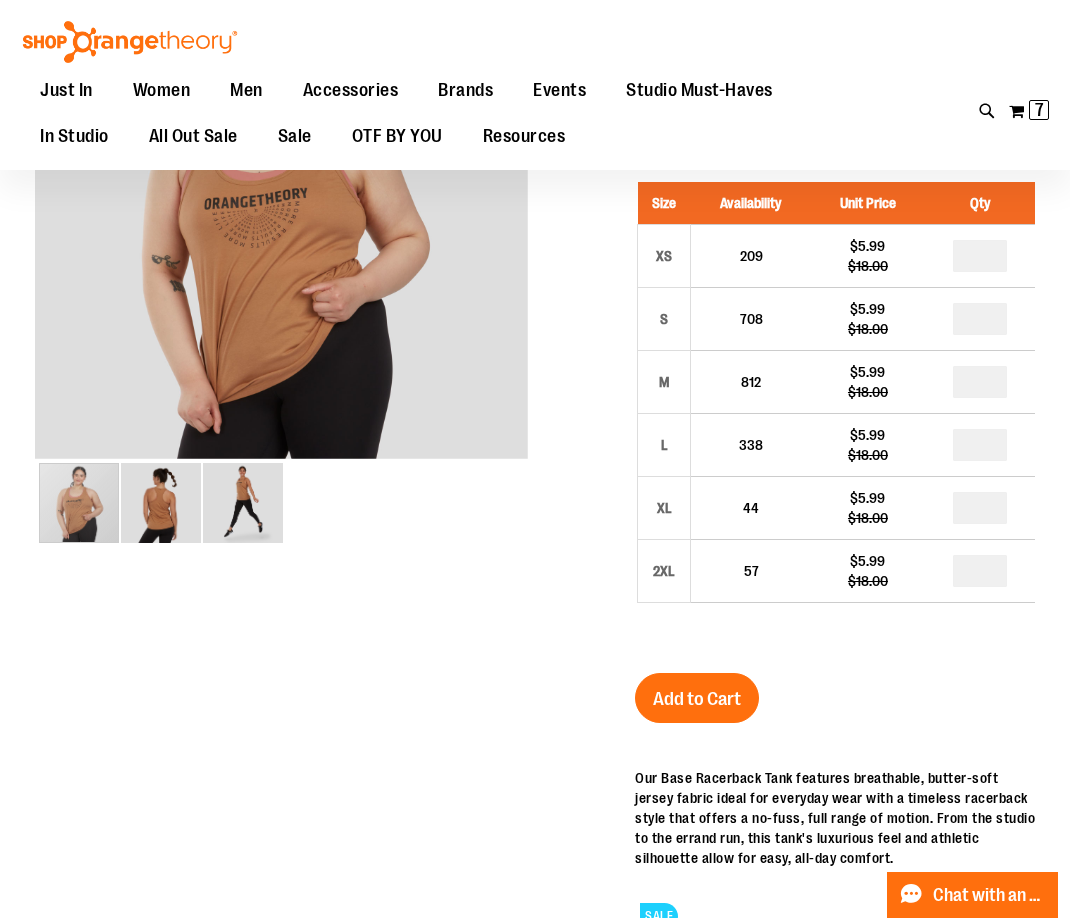 drag, startPoint x: 534, startPoint y: 97, endPoint x: 533, endPoint y: 107, distance: 10.049875 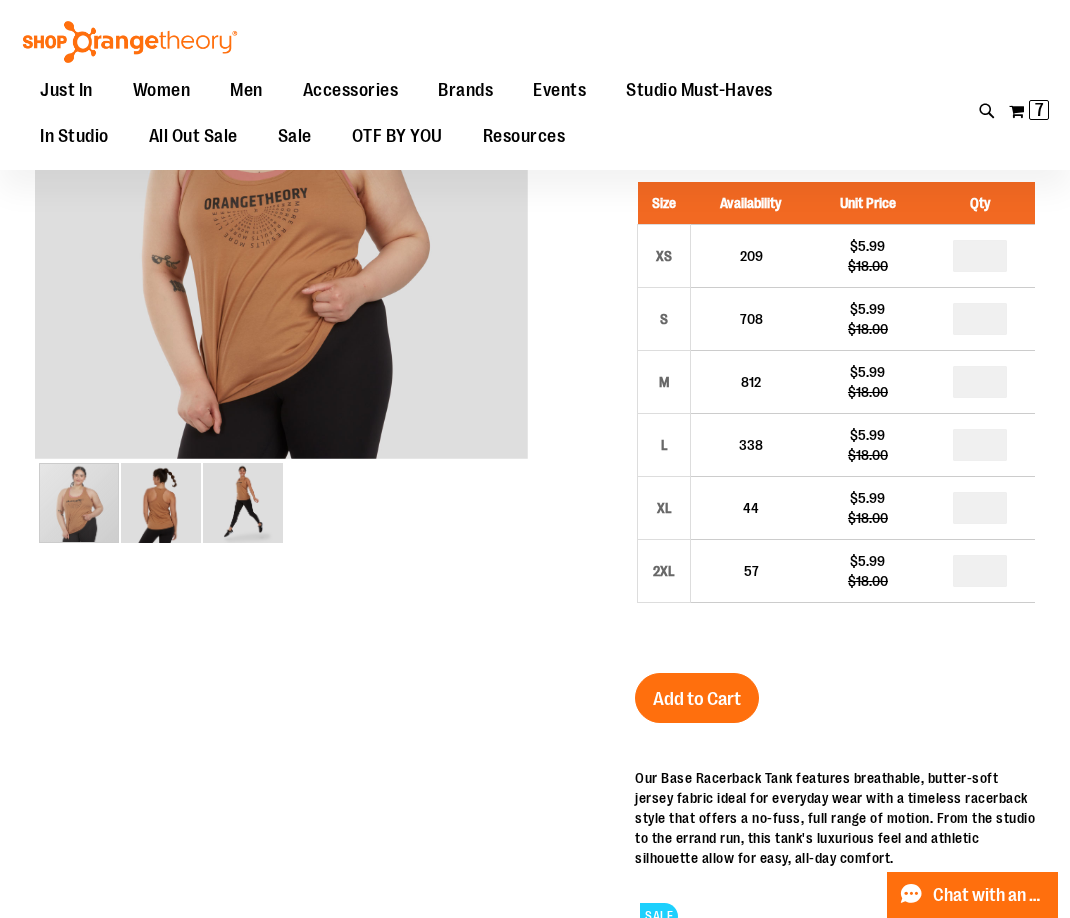 paste on "*******" 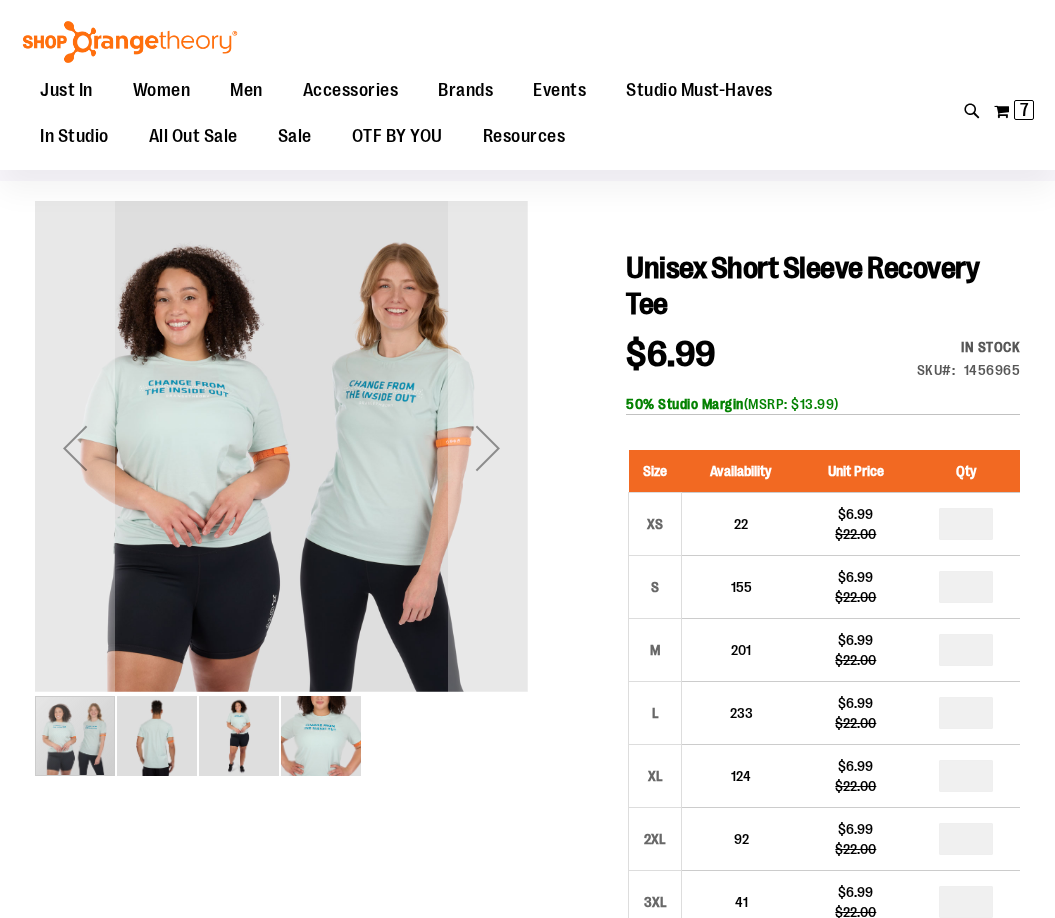 scroll, scrollTop: 199, scrollLeft: 0, axis: vertical 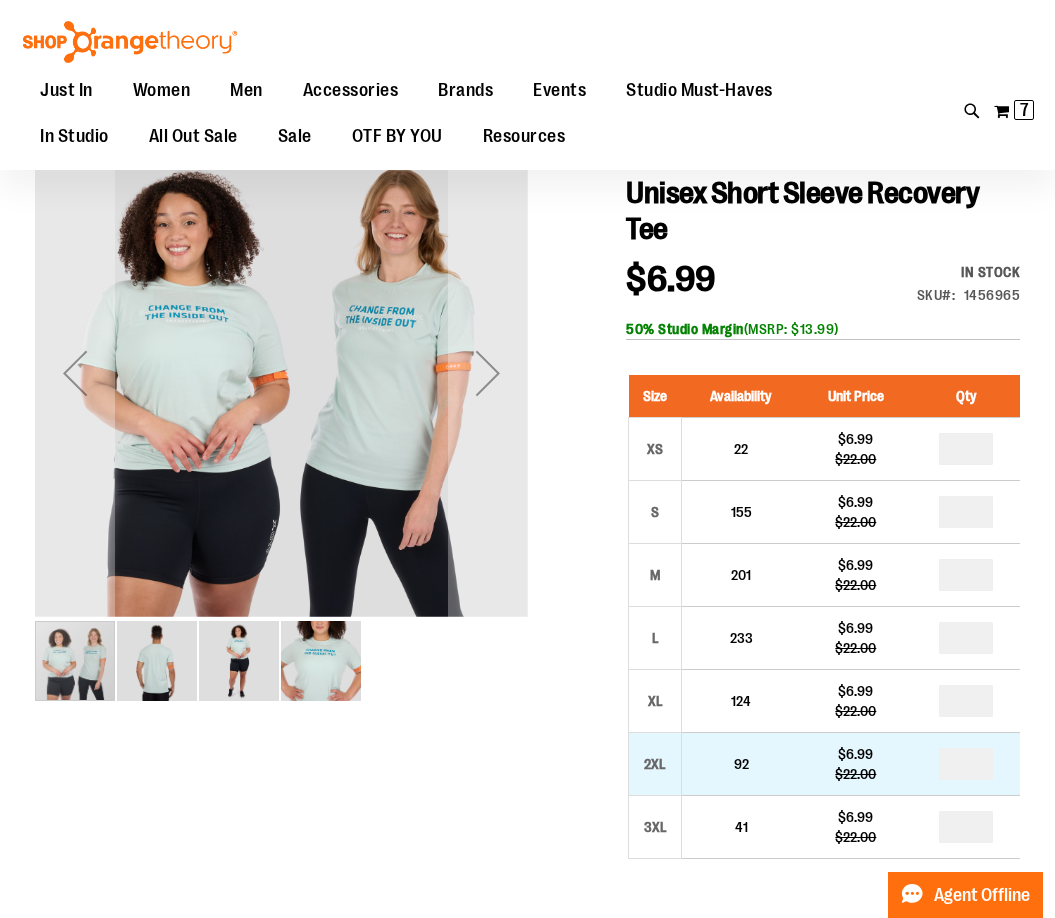 type on "**********" 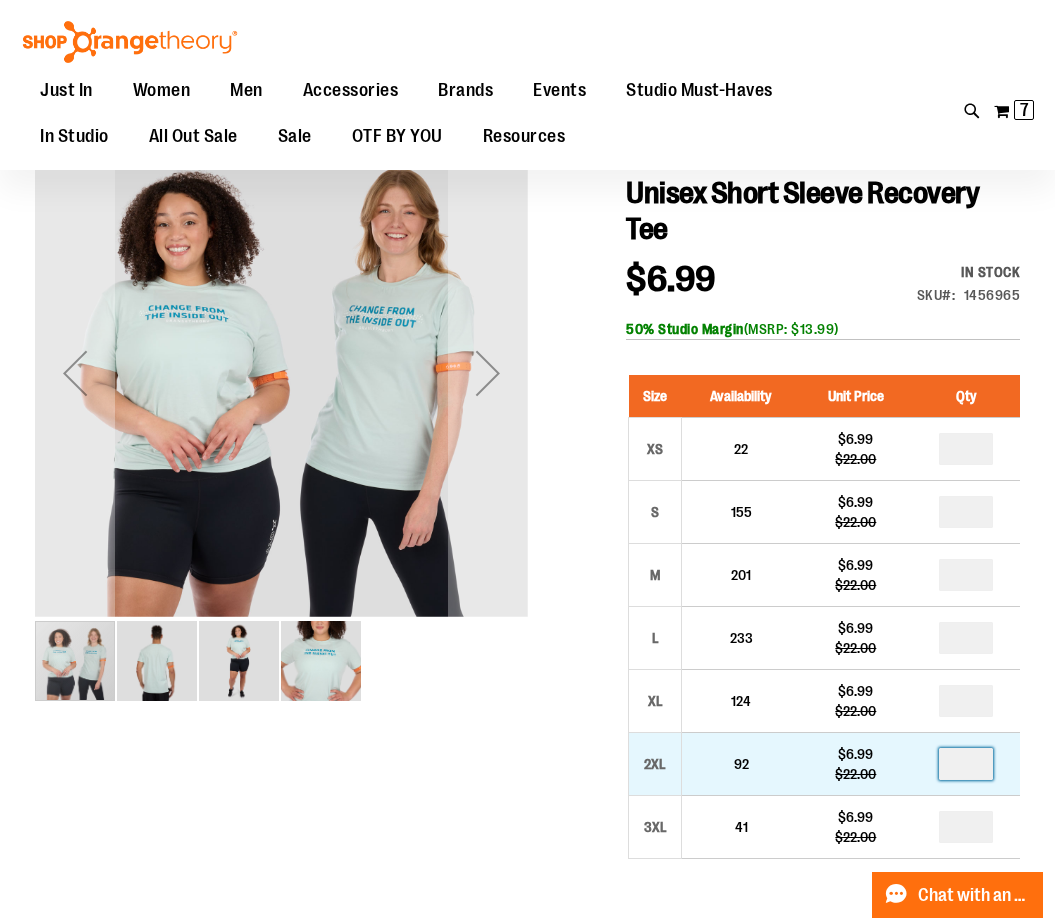 drag, startPoint x: 955, startPoint y: 764, endPoint x: 998, endPoint y: 759, distance: 43.289722 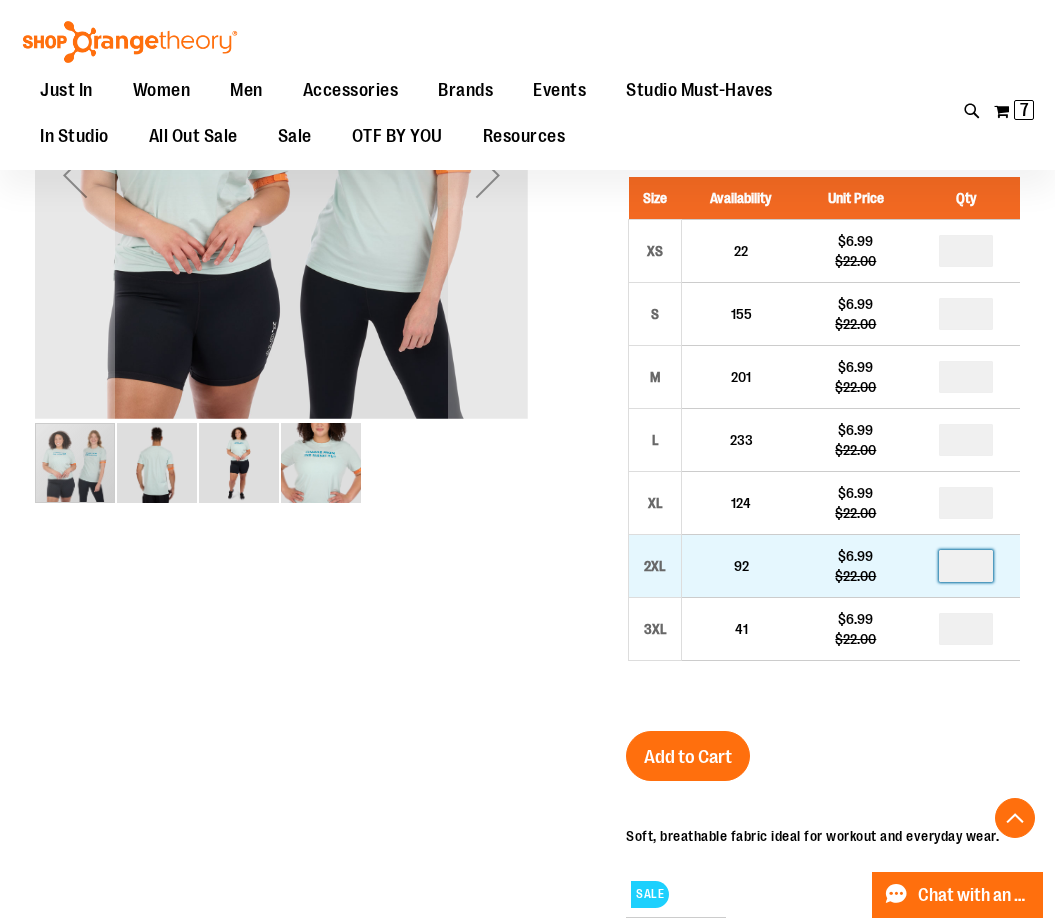 scroll, scrollTop: 399, scrollLeft: 0, axis: vertical 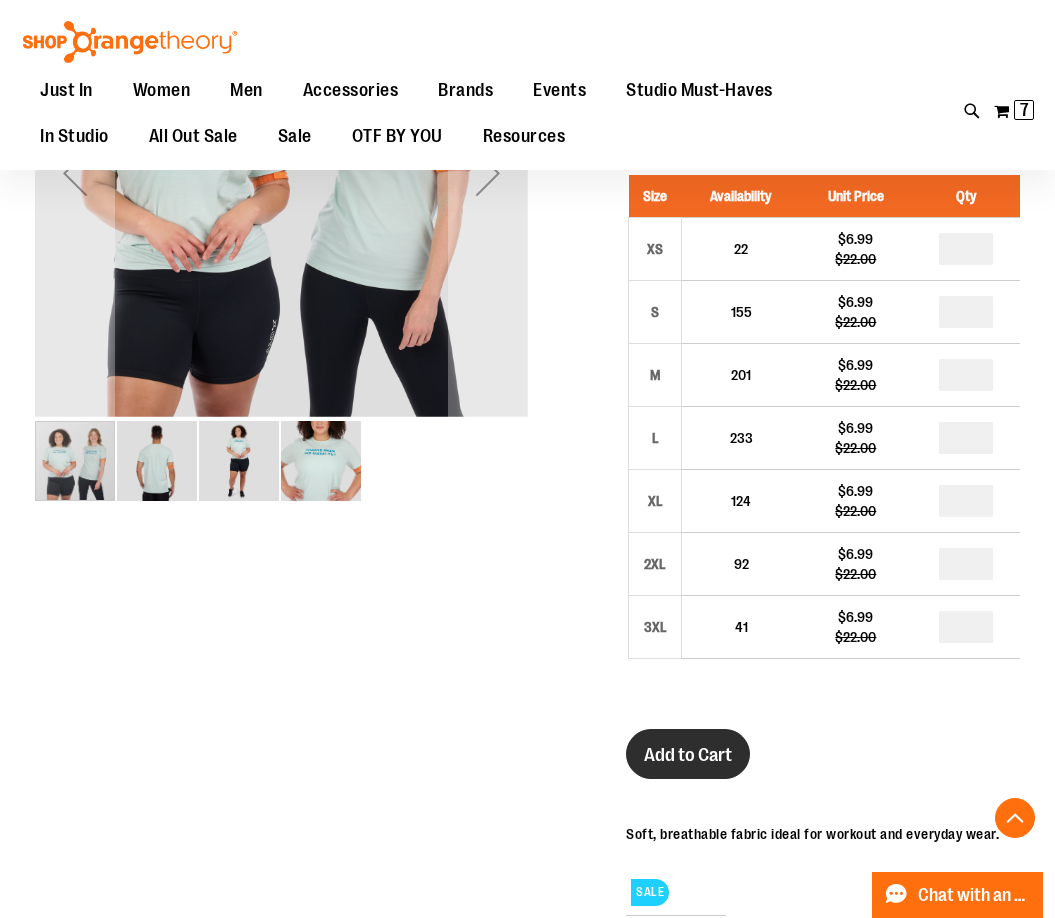 click on "Add to Cart" at bounding box center [688, 754] 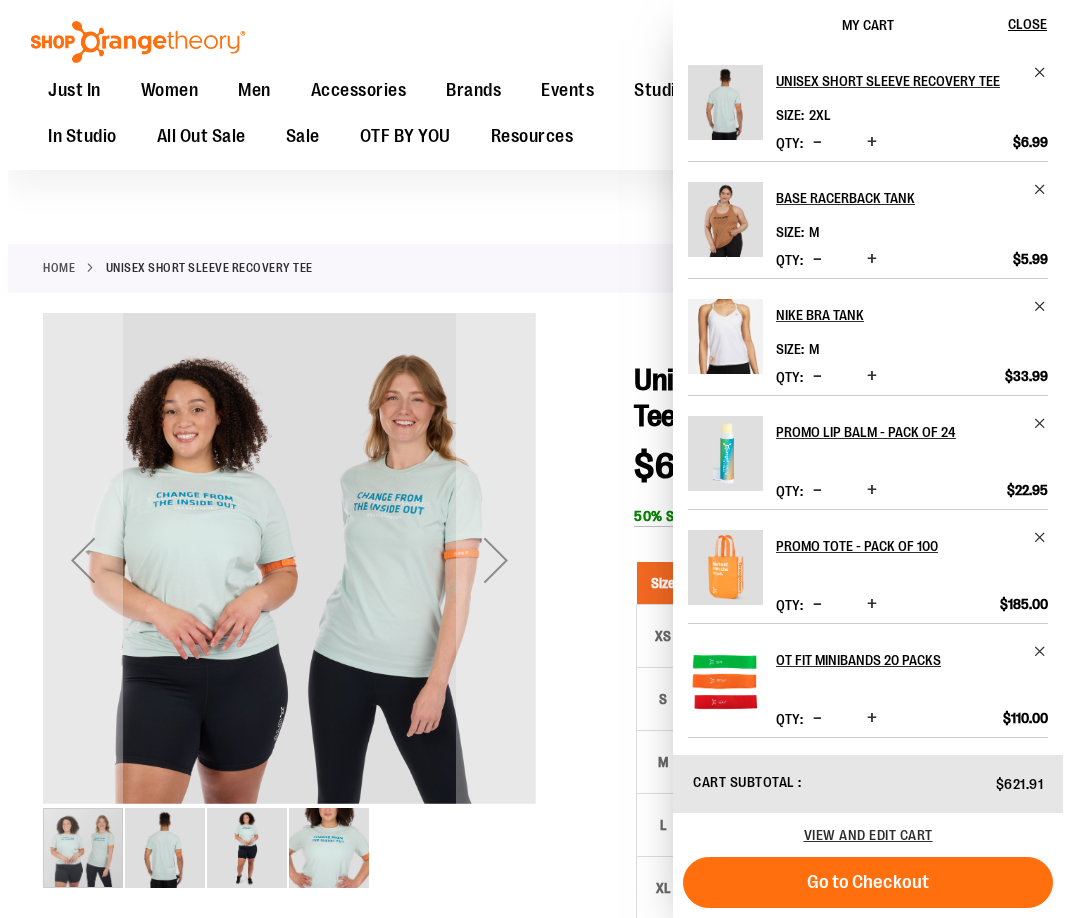 scroll, scrollTop: 0, scrollLeft: 0, axis: both 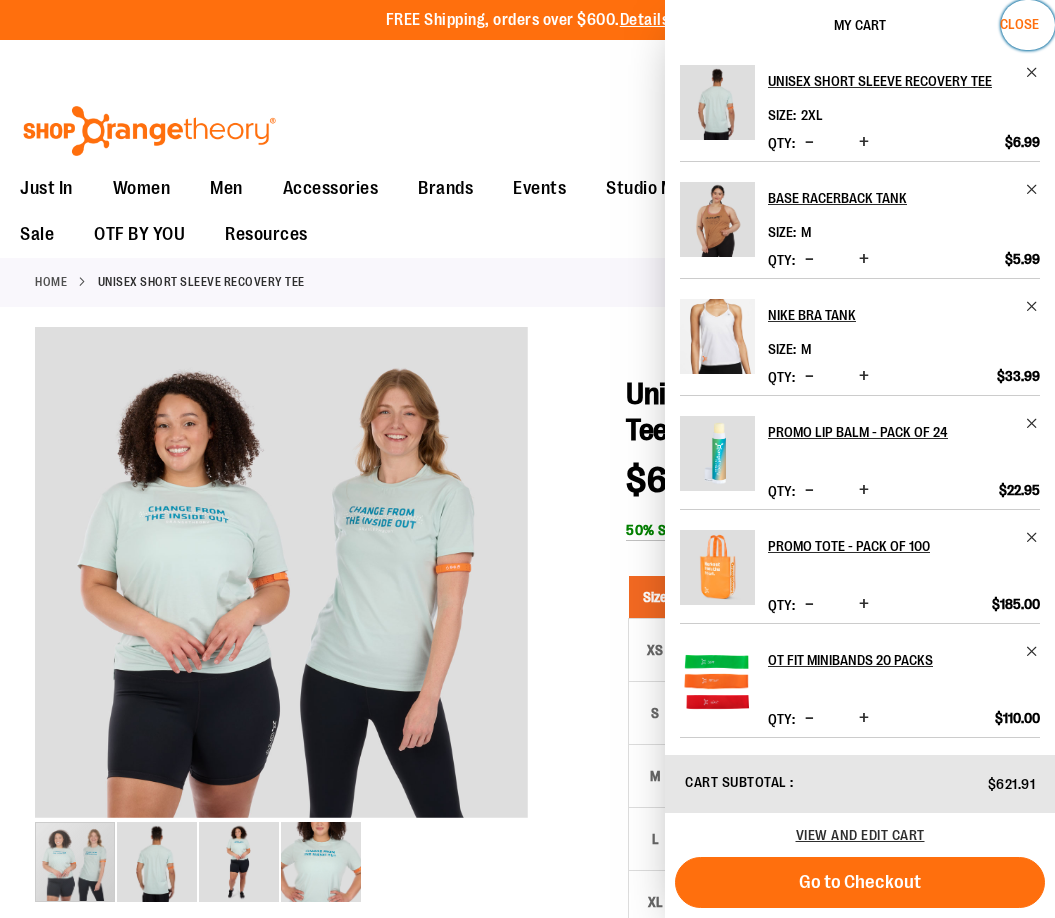 click on "Close" at bounding box center [1019, 24] 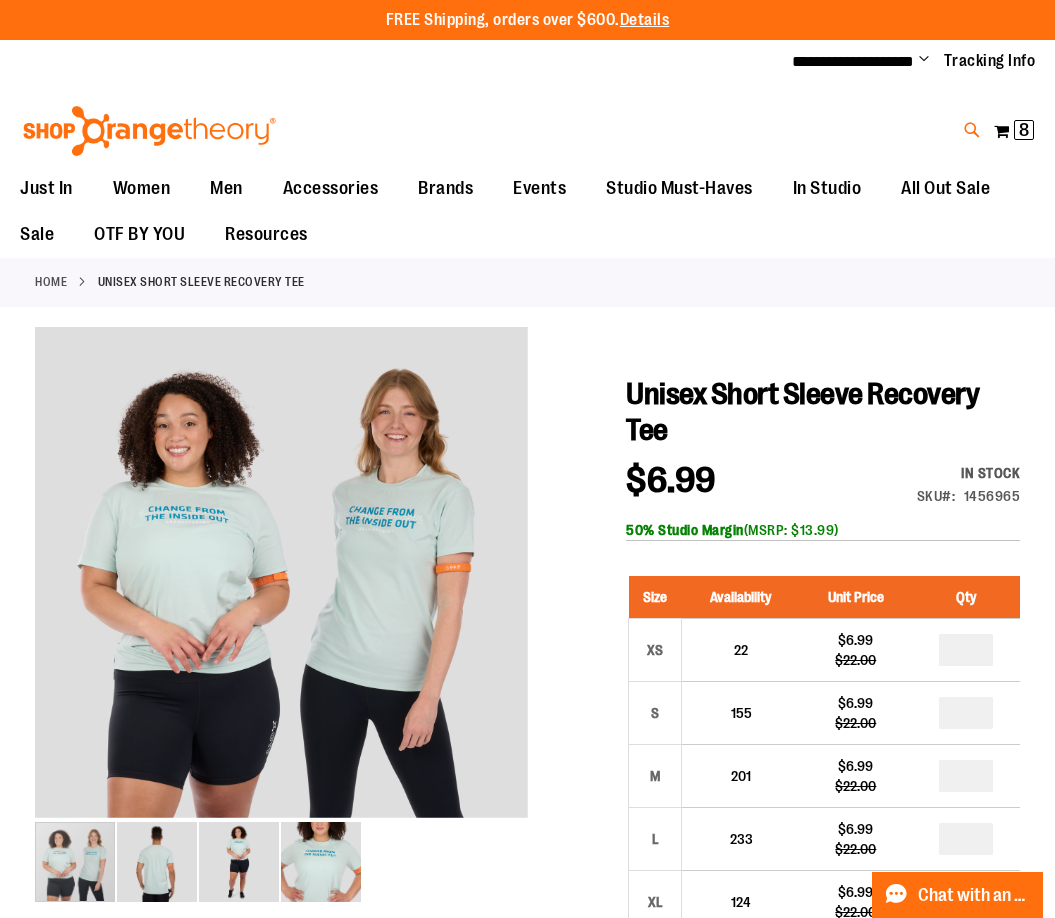 click at bounding box center (972, 130) 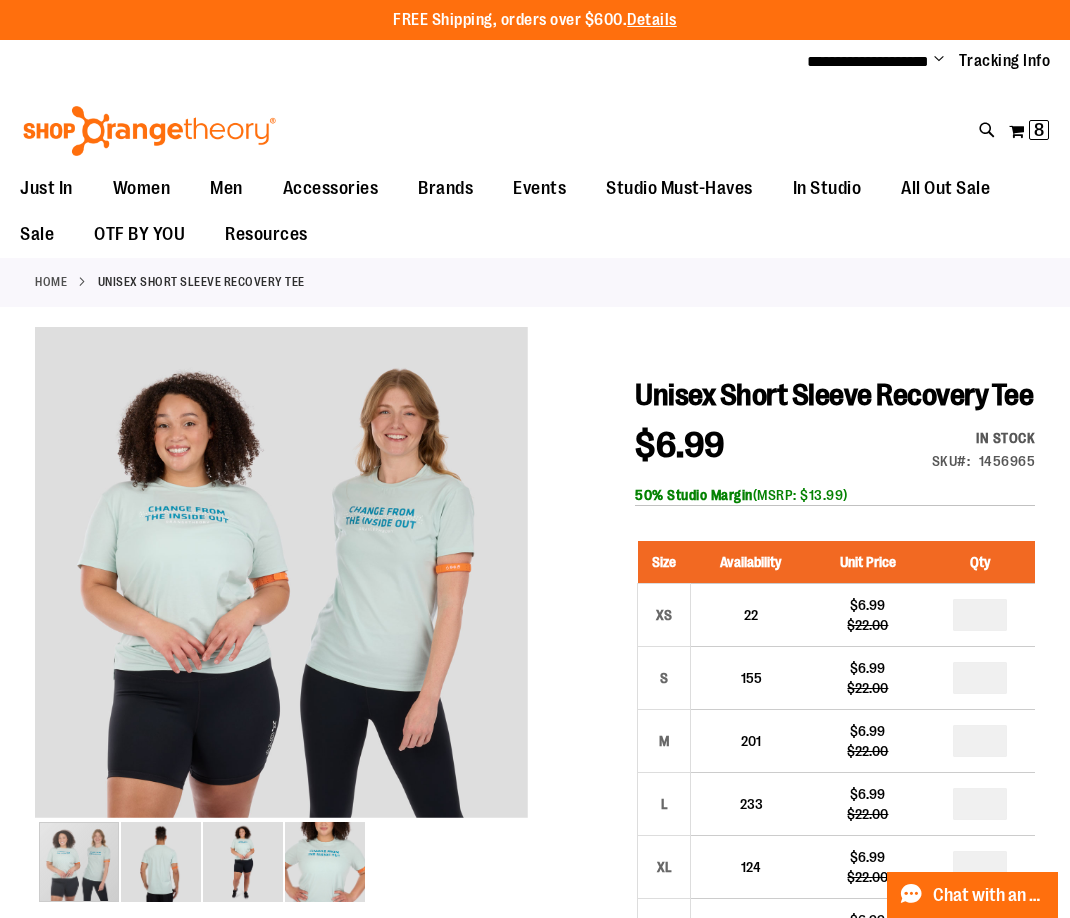 click on "Search" at bounding box center (534, 113) 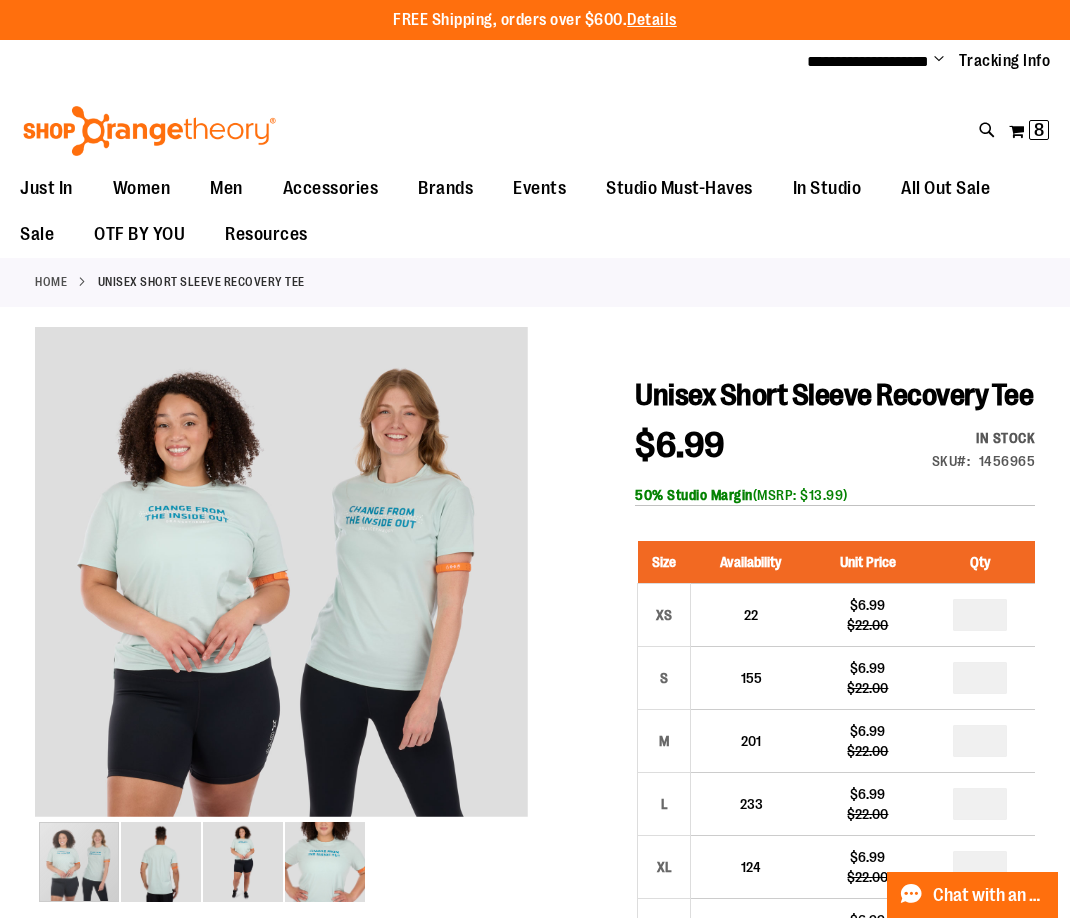 click on "Unisex Short Sleeve Recovery Patriotic Tee" at bounding box center (382, 229) 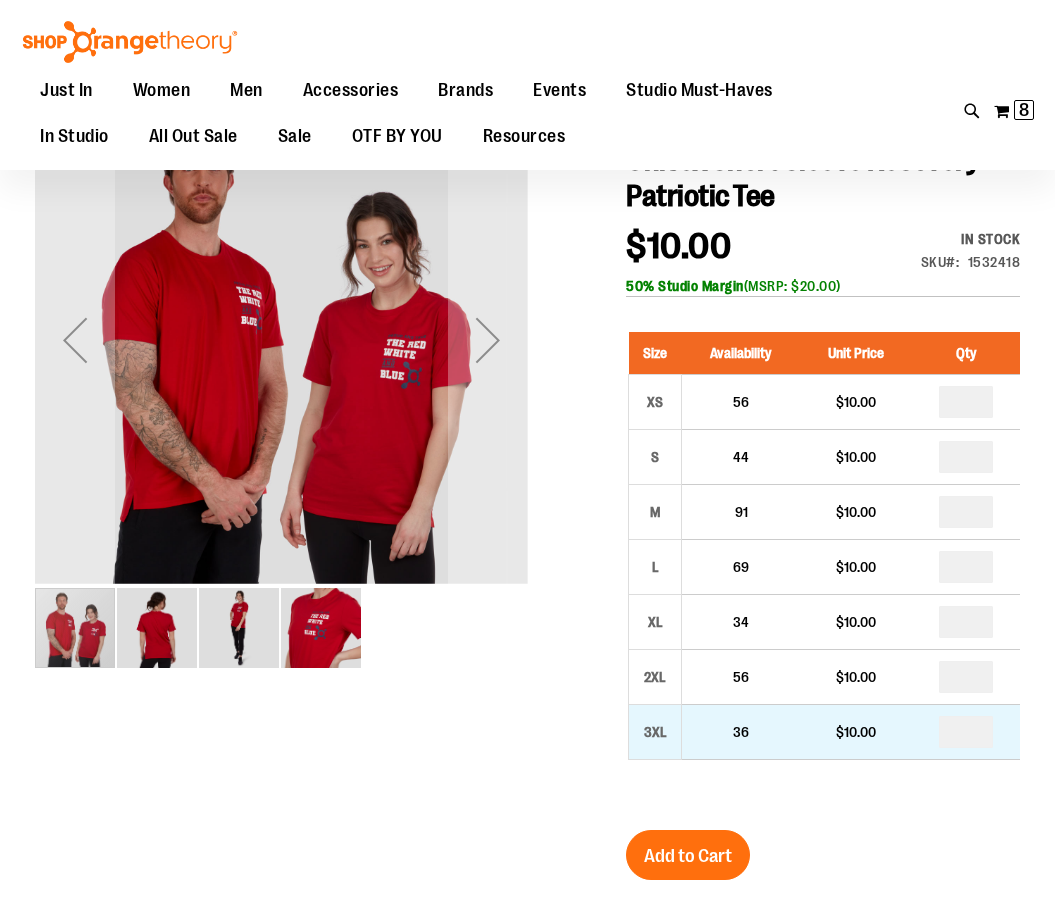 scroll, scrollTop: 299, scrollLeft: 0, axis: vertical 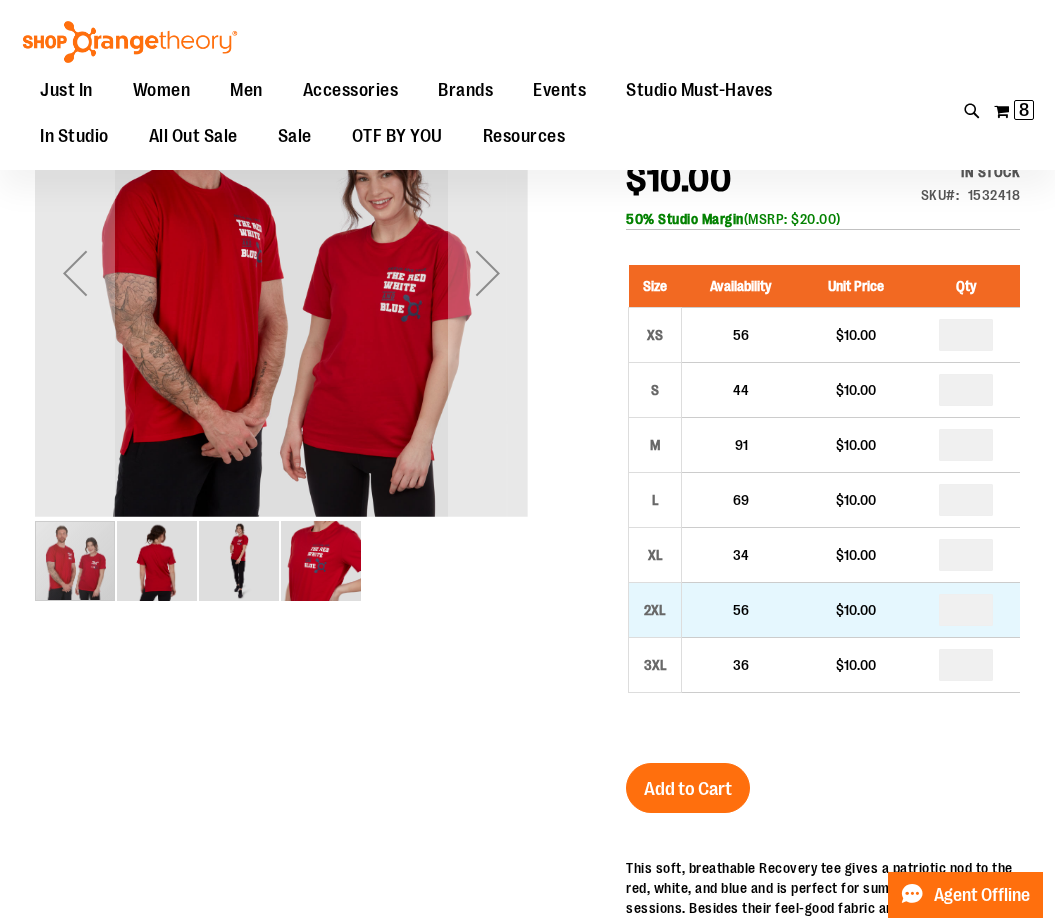 type on "**********" 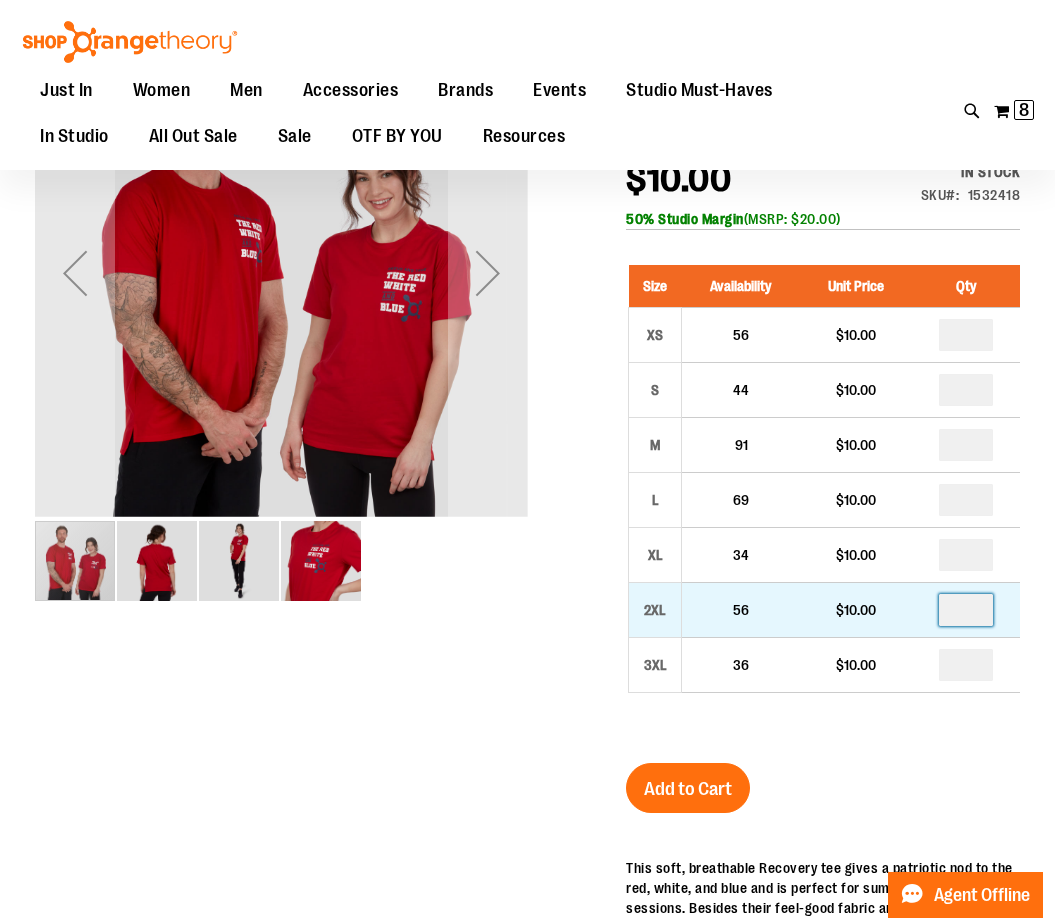 drag, startPoint x: 974, startPoint y: 597, endPoint x: 940, endPoint y: 604, distance: 34.713108 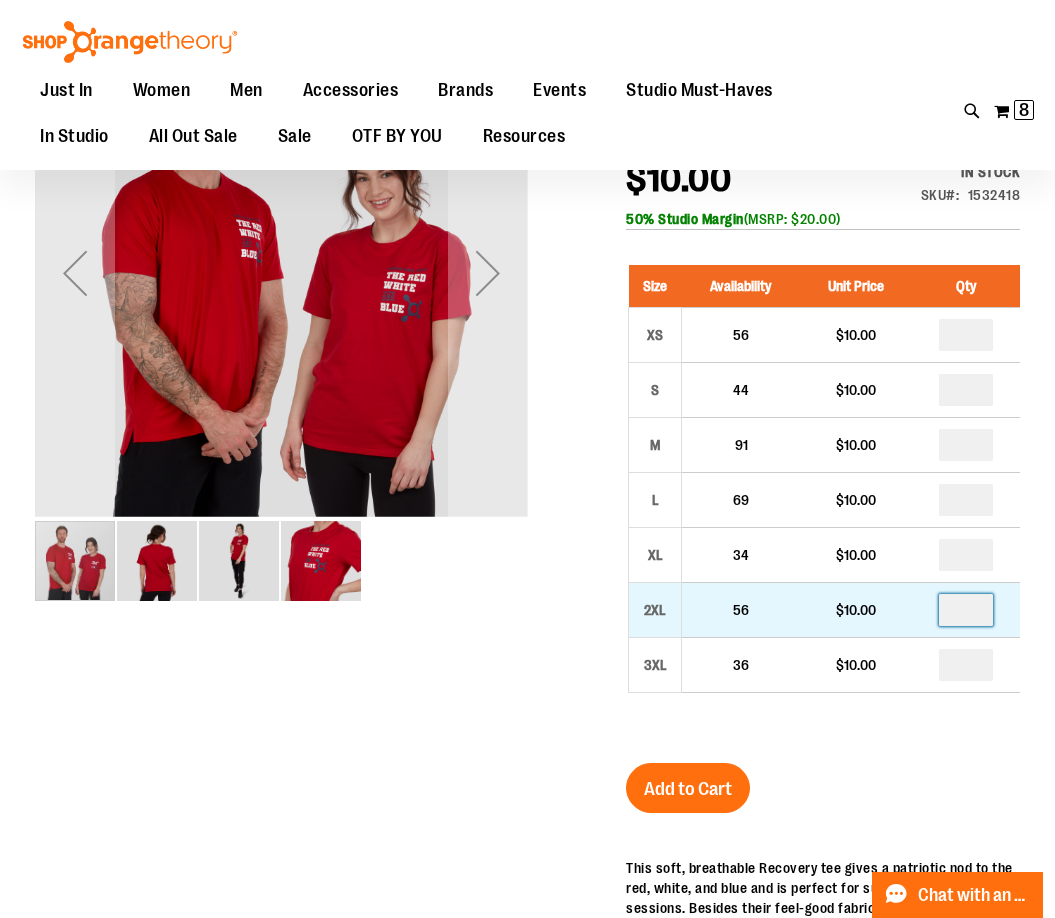 type on "*" 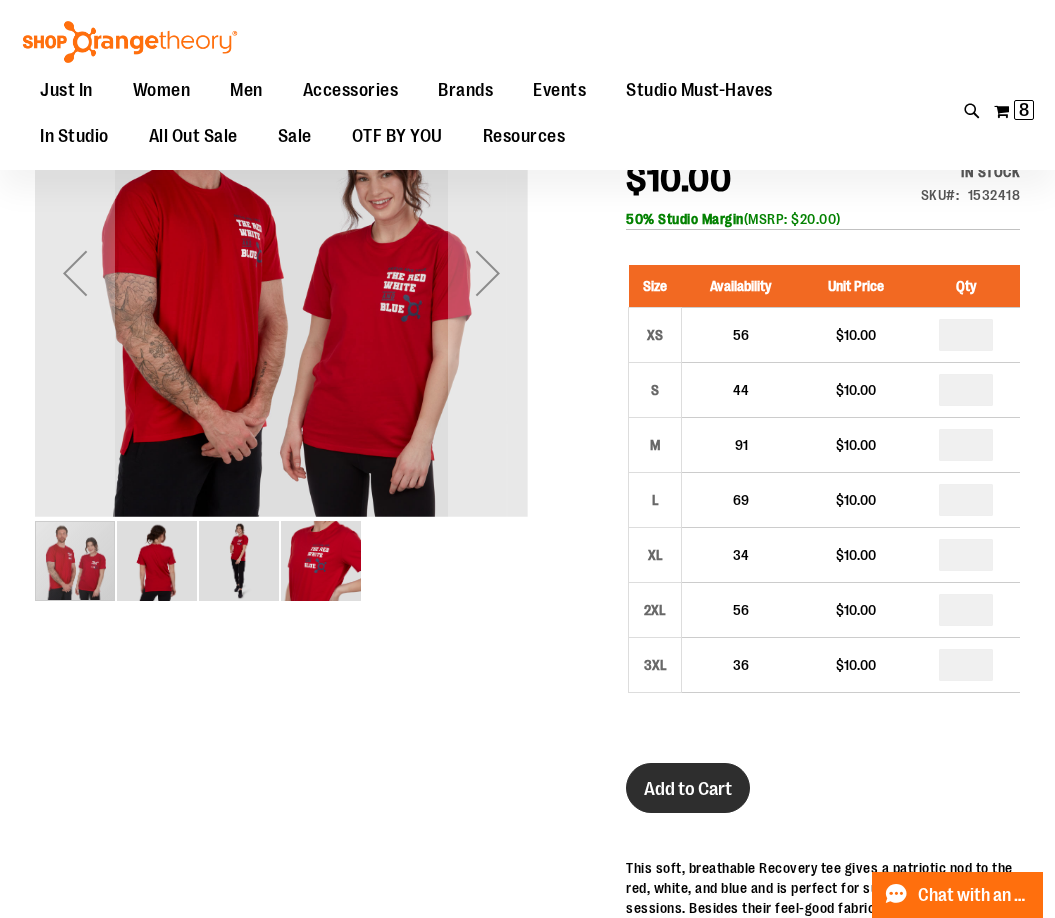 click on "Add to Cart" at bounding box center (688, 788) 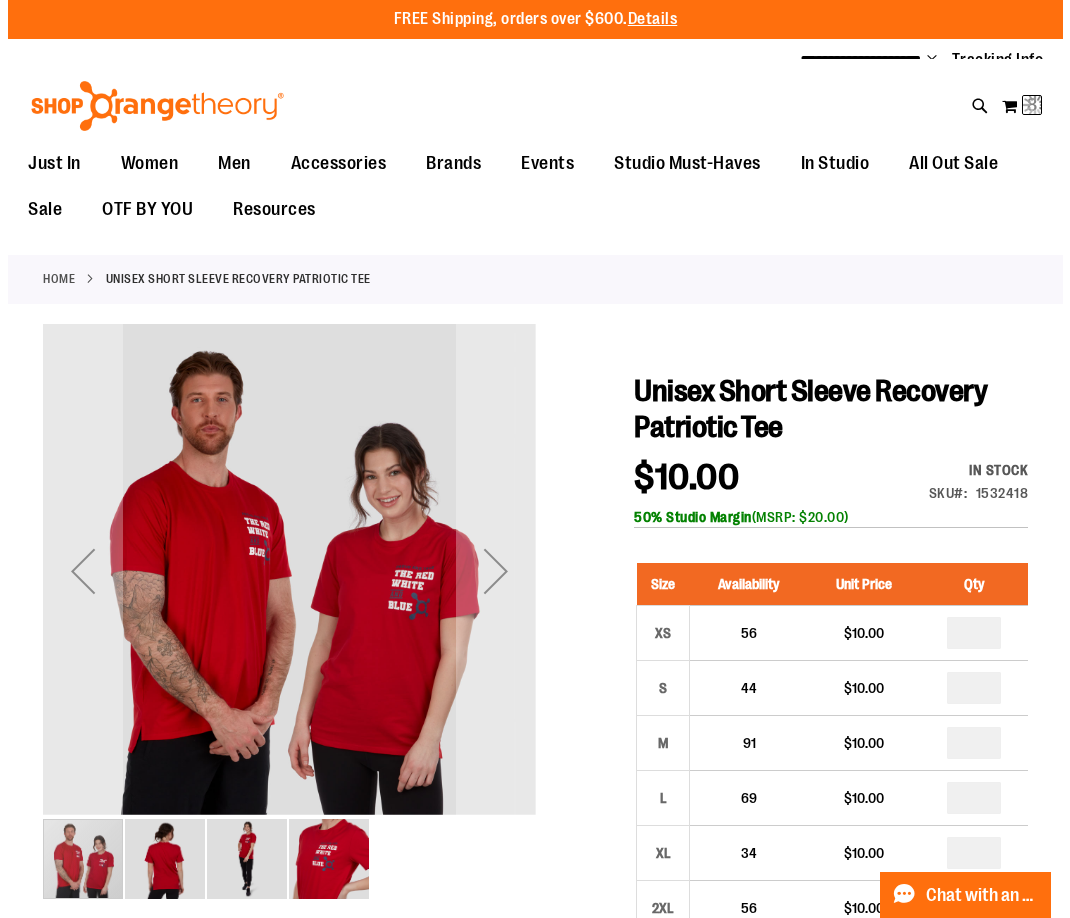 scroll, scrollTop: 0, scrollLeft: 0, axis: both 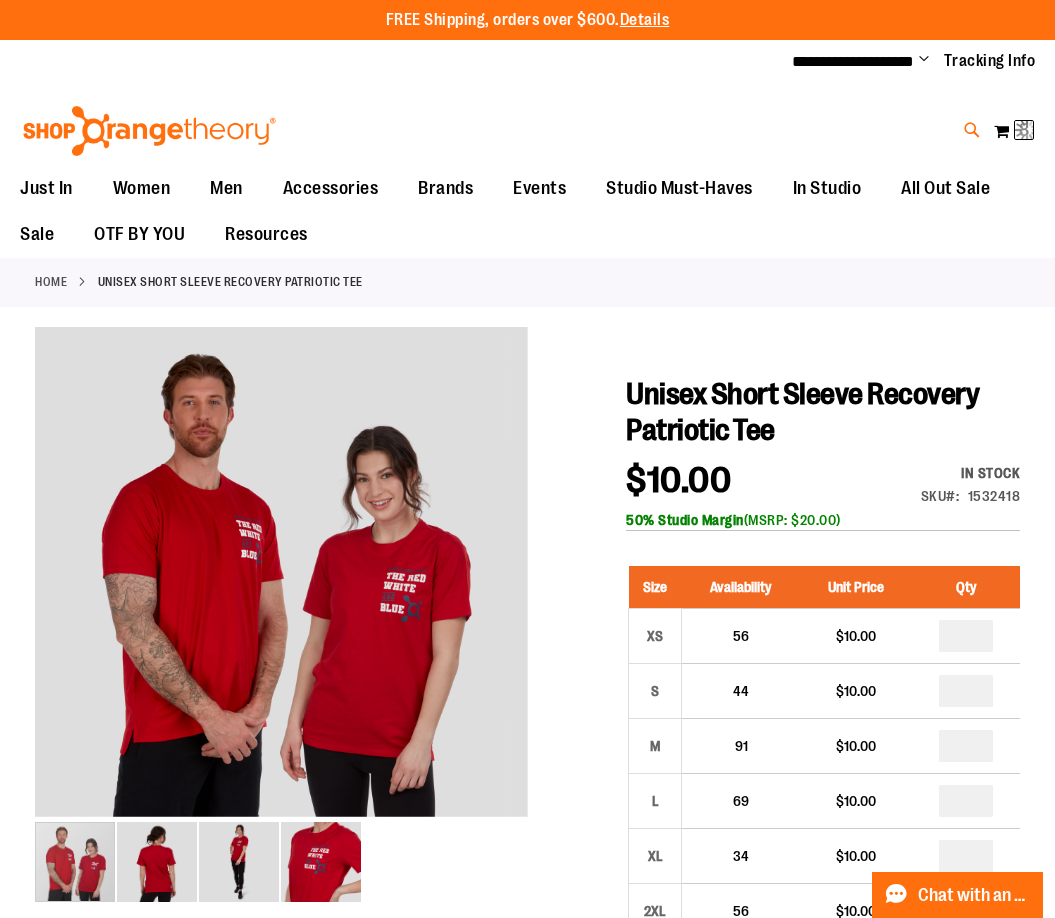 click at bounding box center (972, 130) 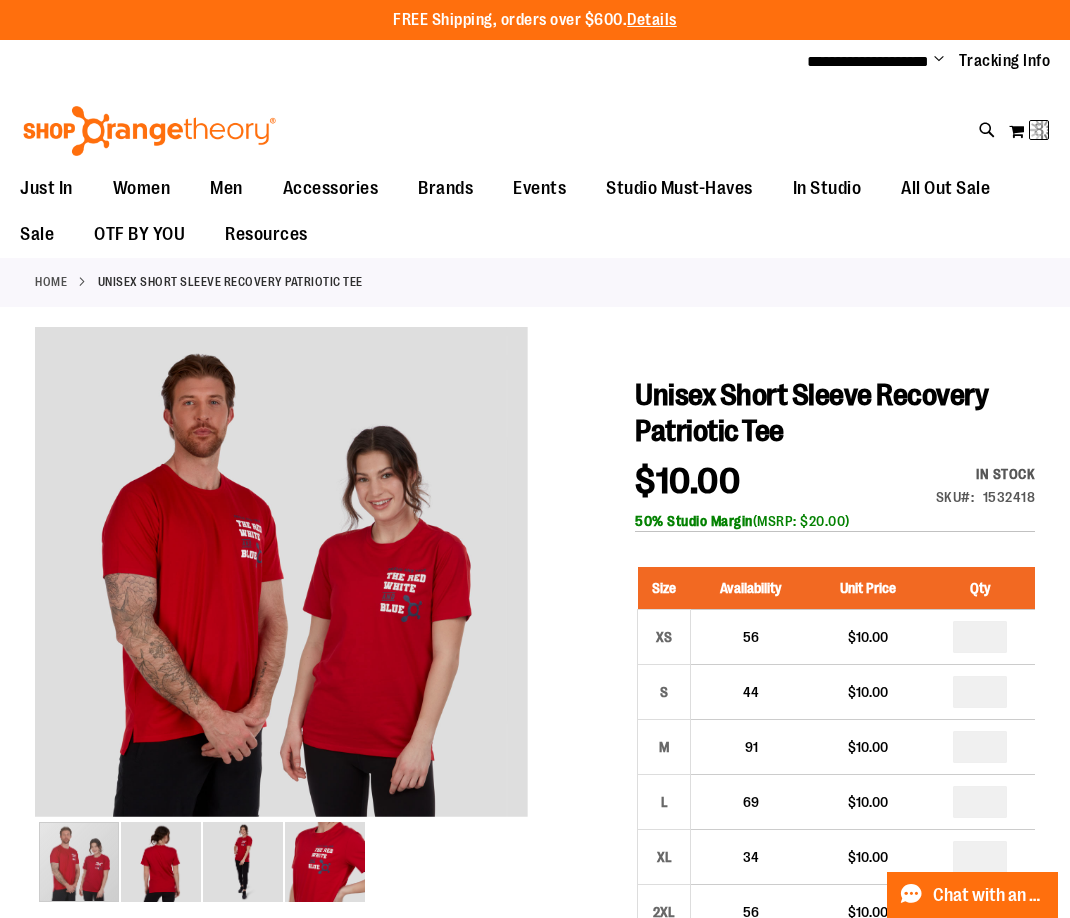 click on "Search" at bounding box center [534, 113] 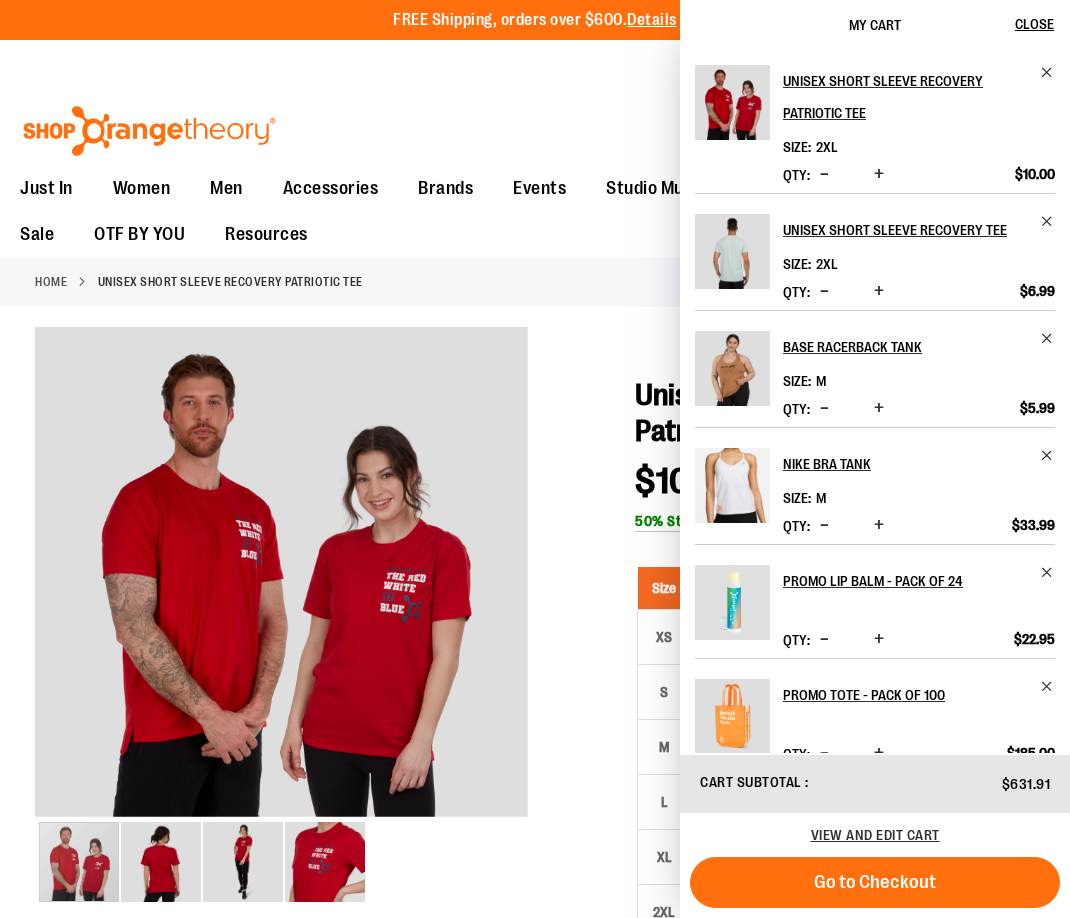 click on "Search" at bounding box center (534, 113) 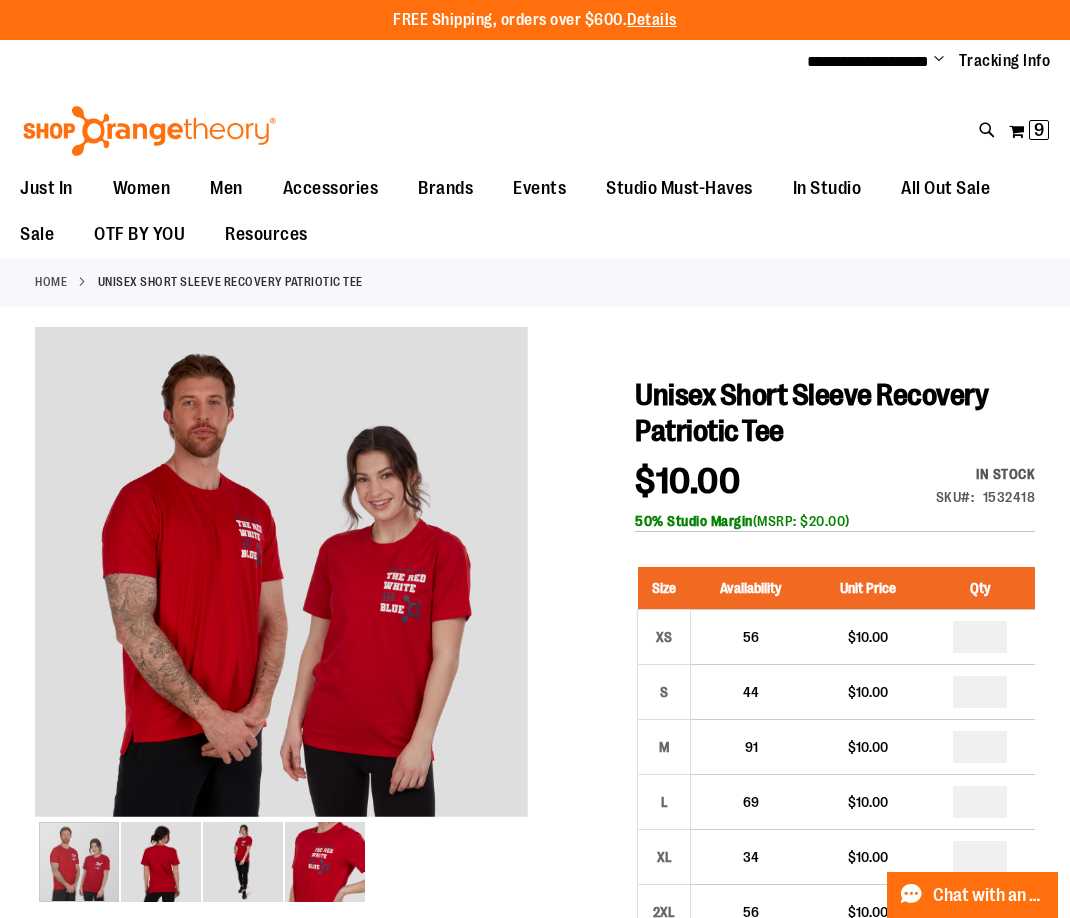click on "Search" at bounding box center (534, 113) 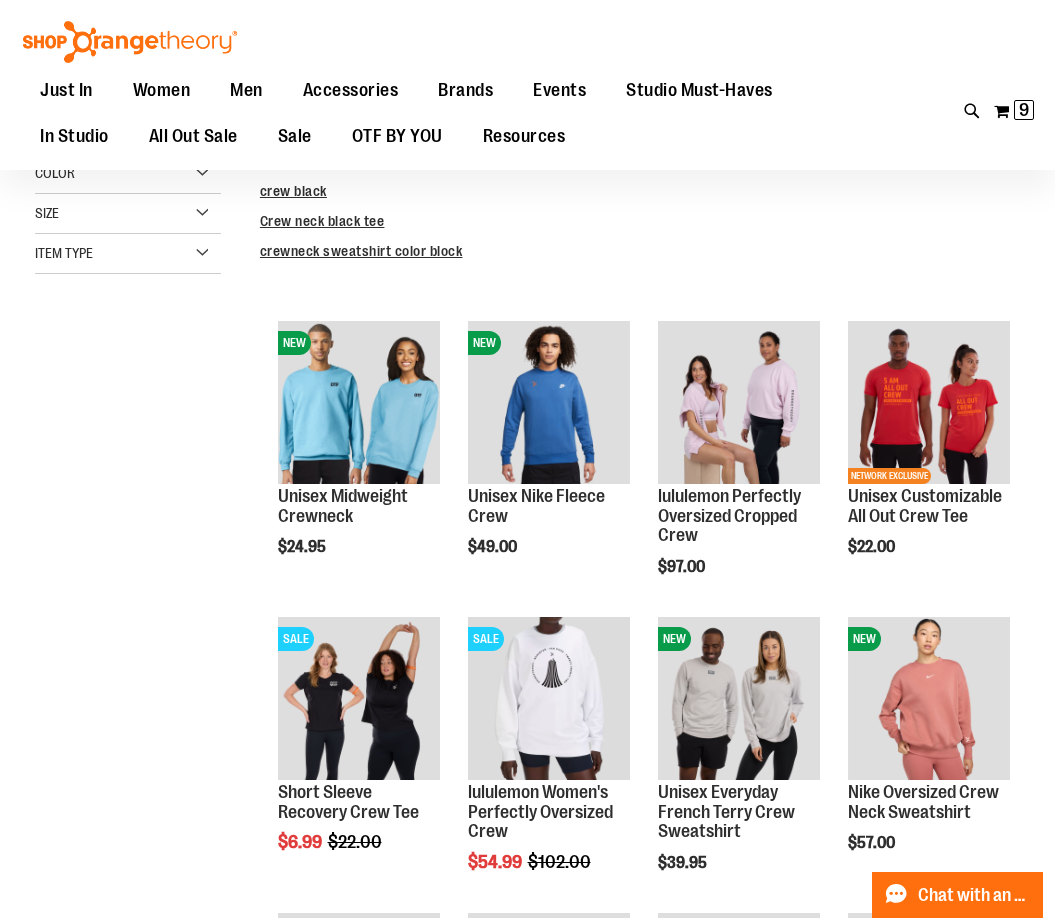 scroll, scrollTop: 233, scrollLeft: 0, axis: vertical 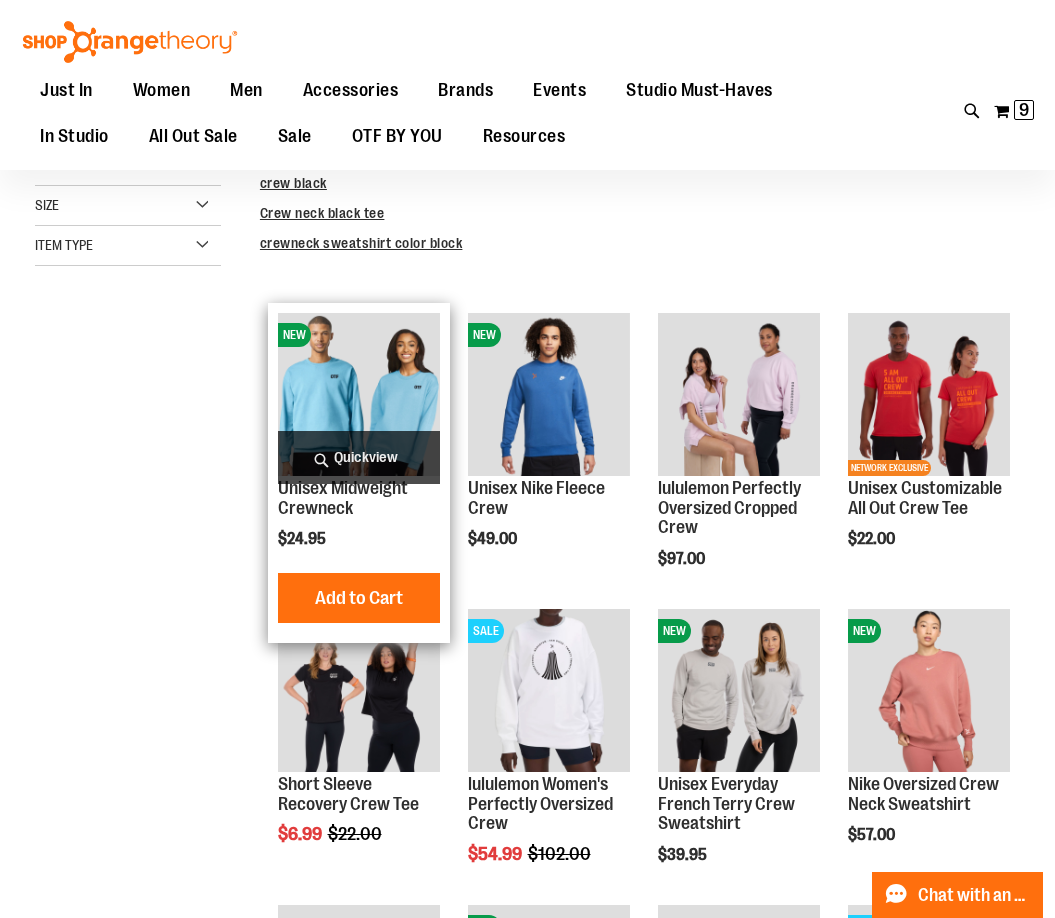 type on "**********" 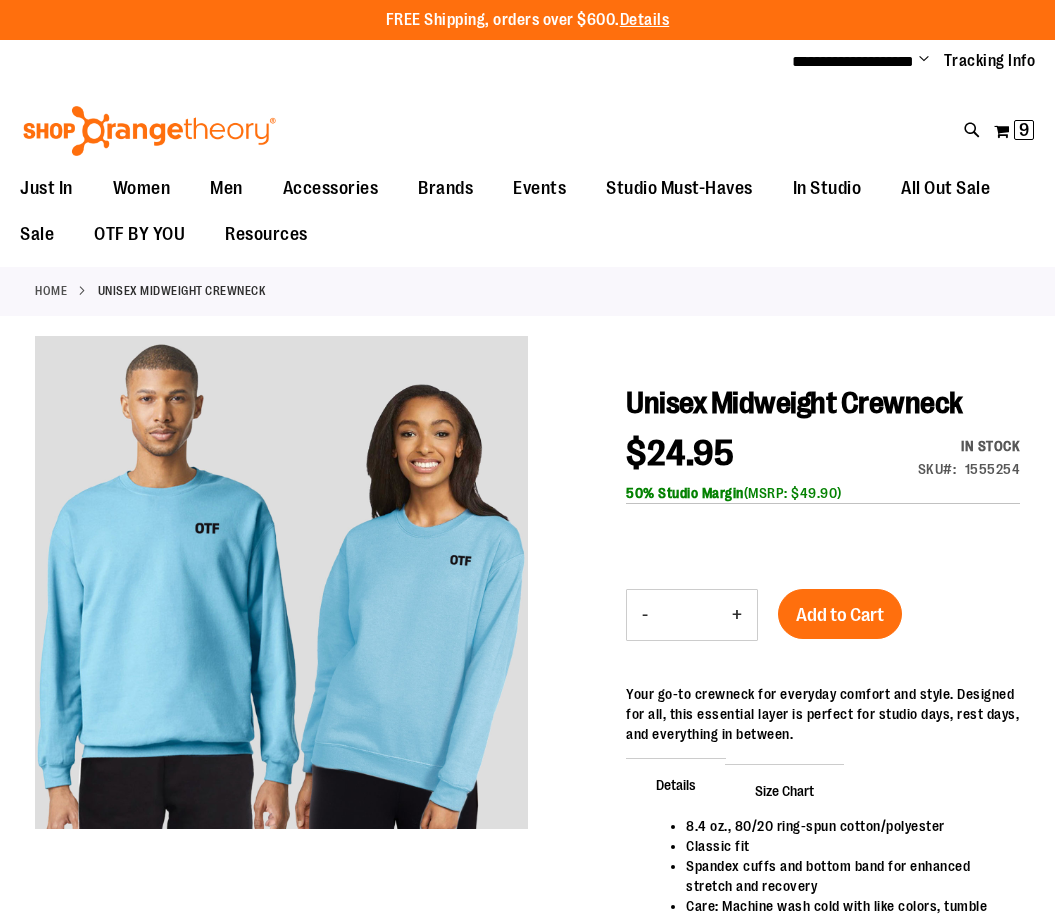scroll, scrollTop: 0, scrollLeft: 0, axis: both 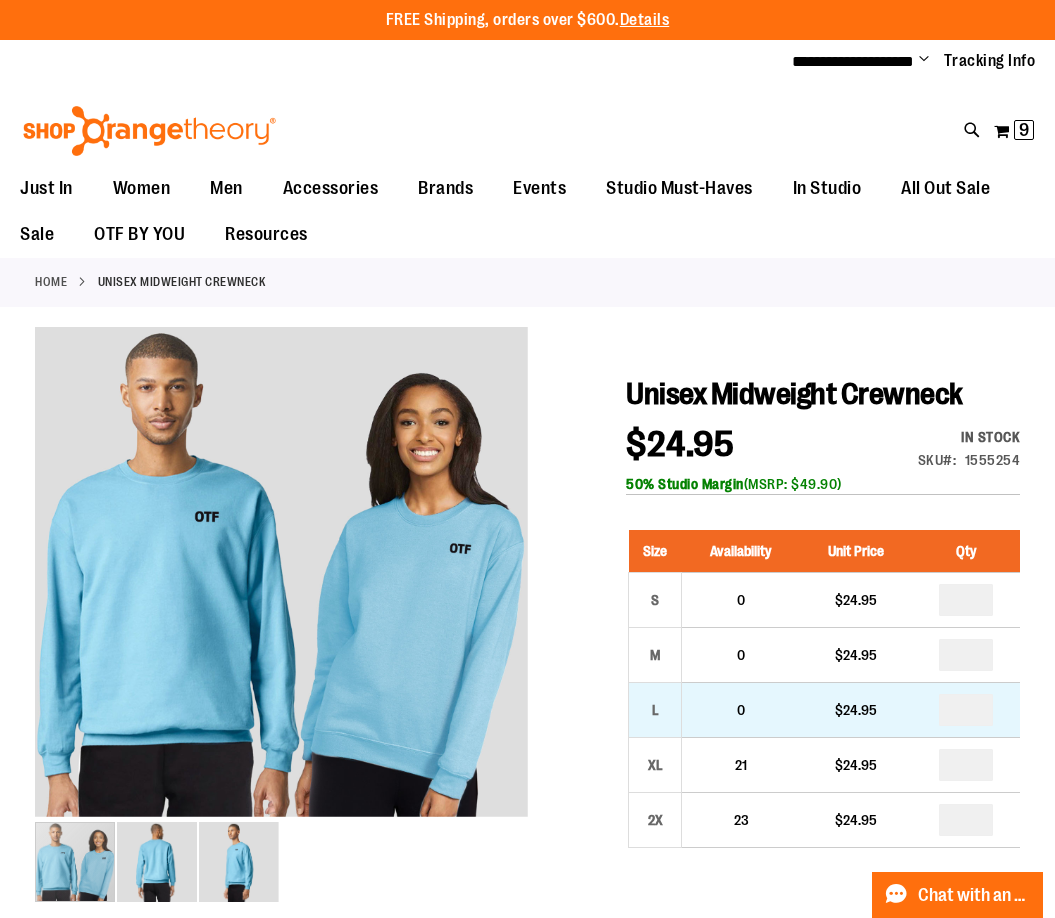 type on "**********" 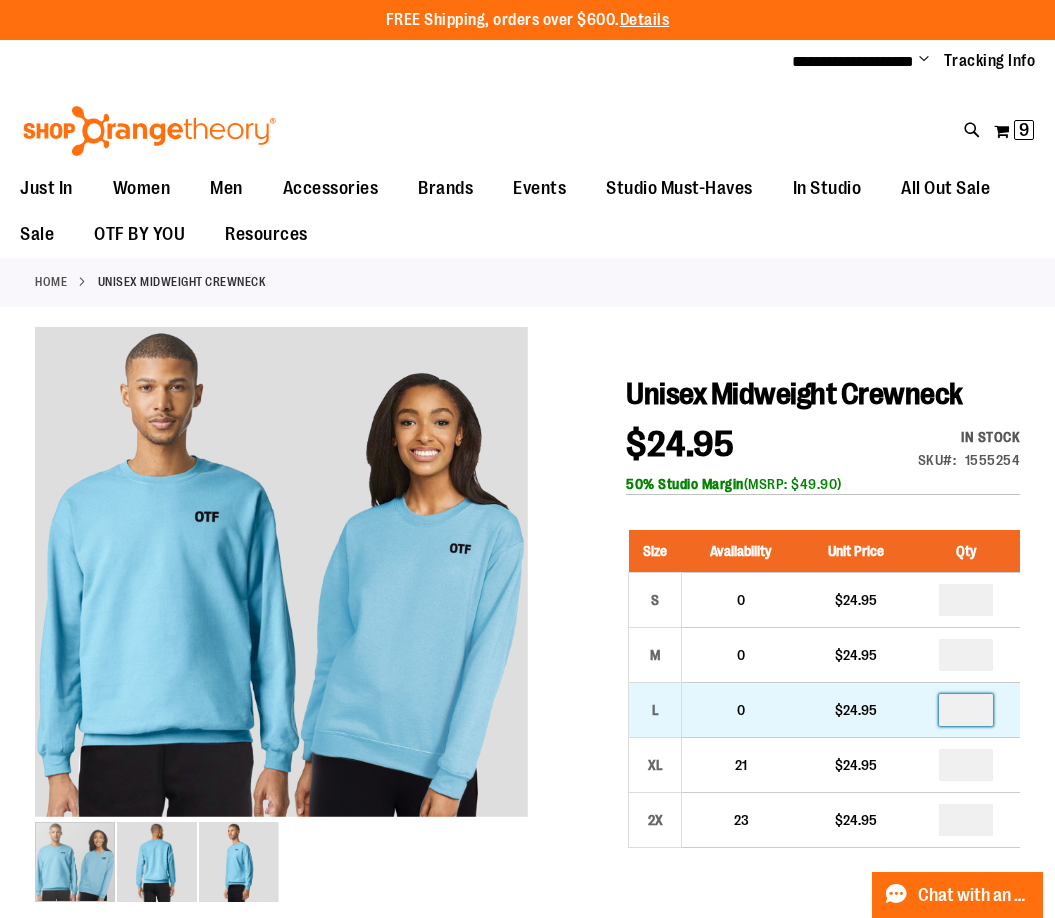 click at bounding box center (966, 710) 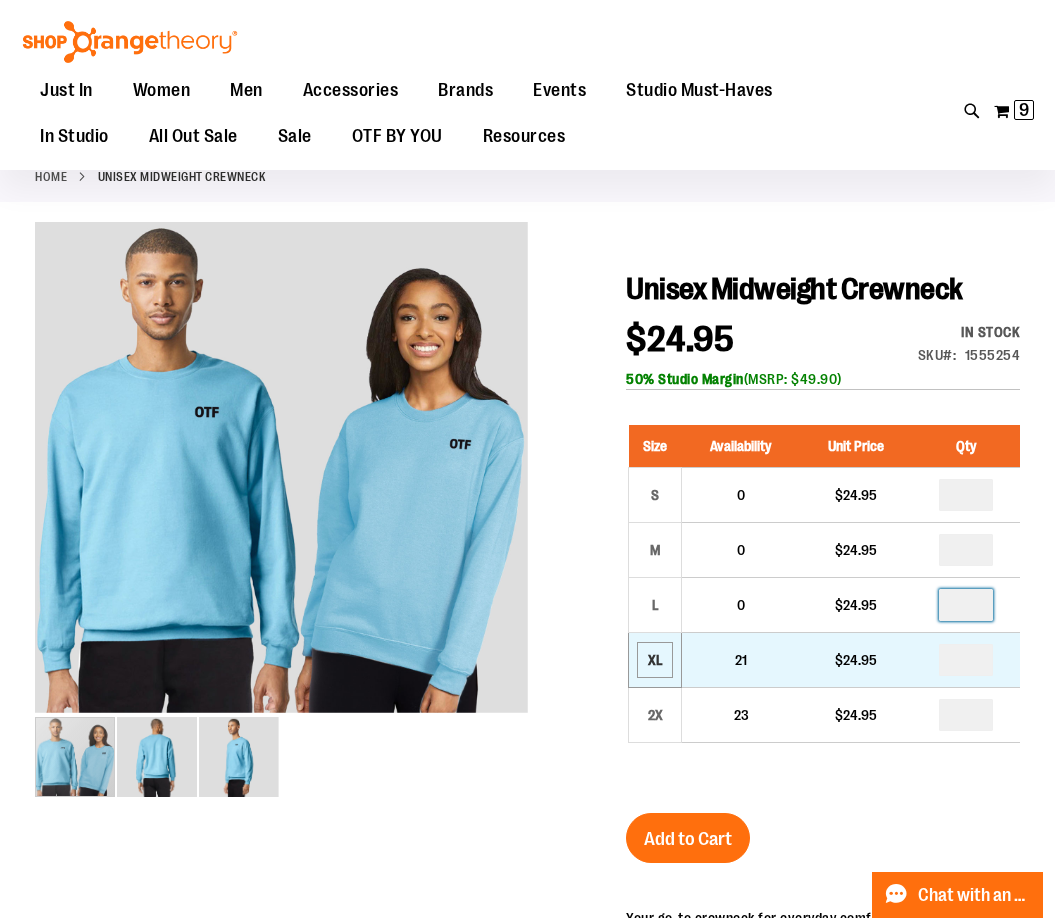 scroll, scrollTop: 199, scrollLeft: 0, axis: vertical 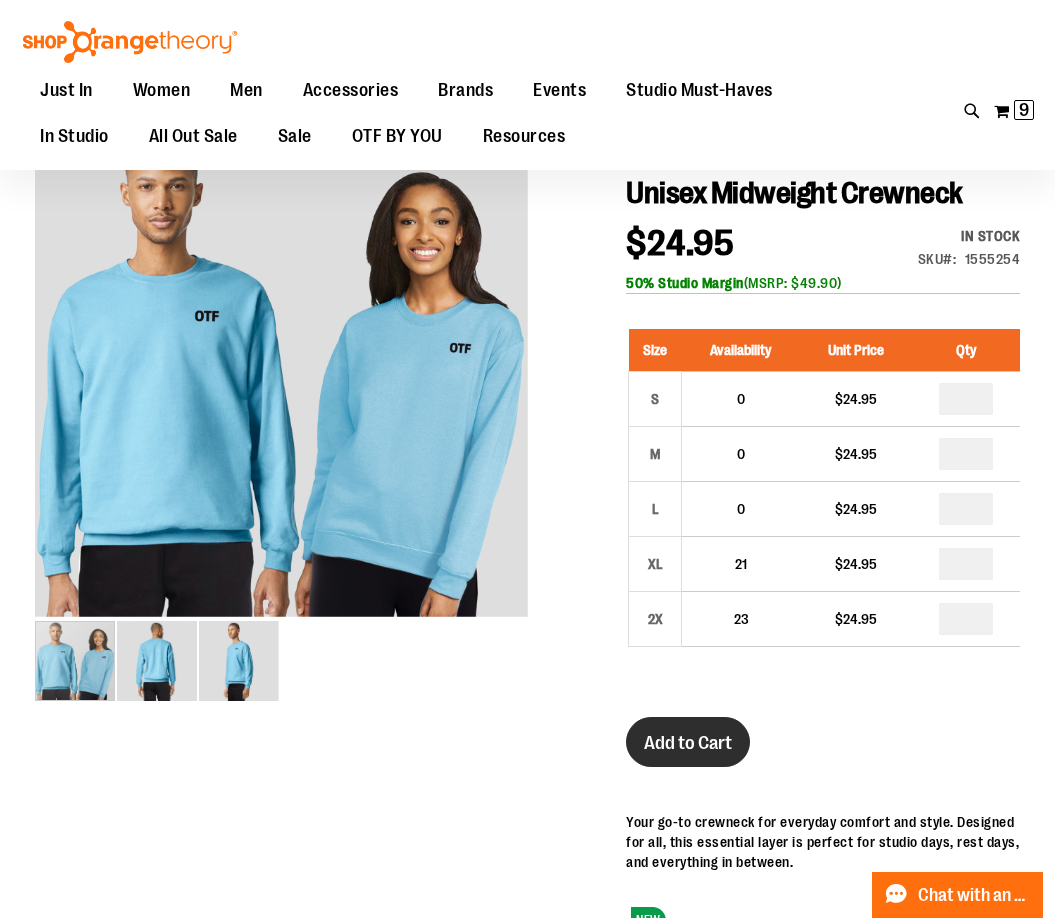 click on "Add to Cart" at bounding box center [688, 742] 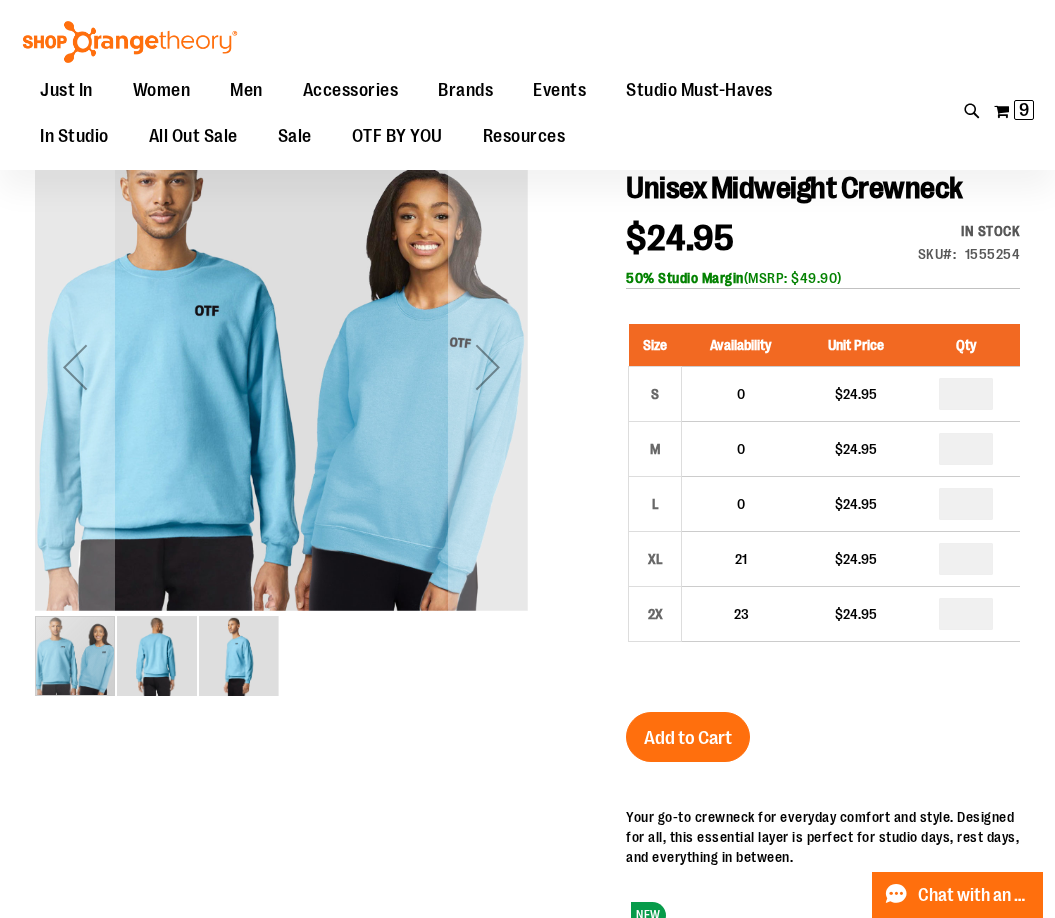 scroll, scrollTop: 0, scrollLeft: 0, axis: both 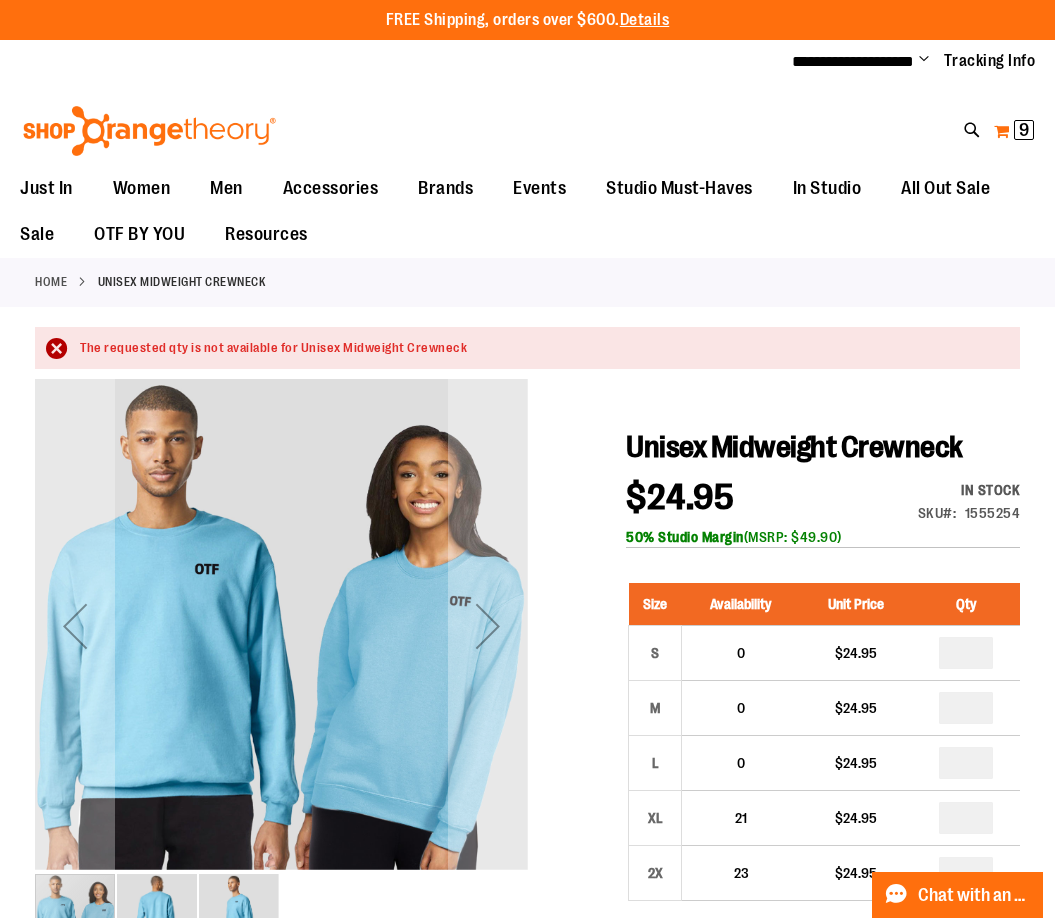 type on "**********" 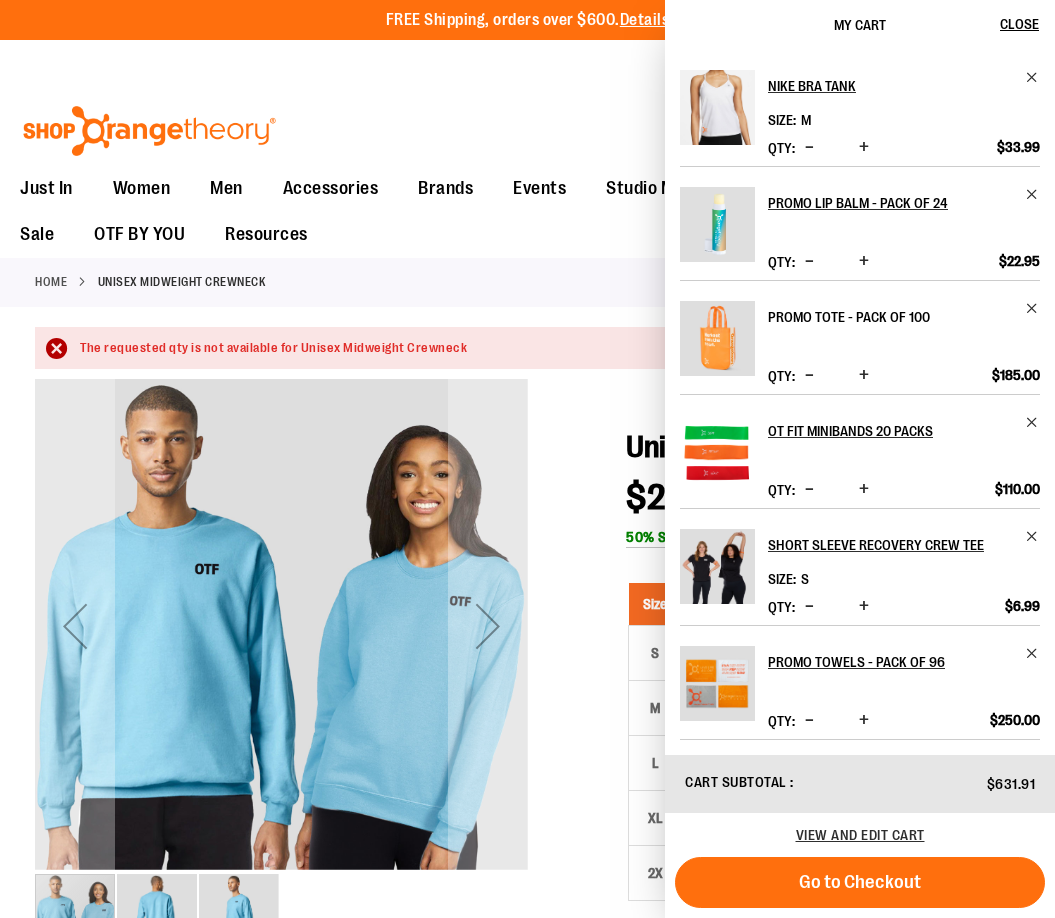 scroll, scrollTop: 380, scrollLeft: 0, axis: vertical 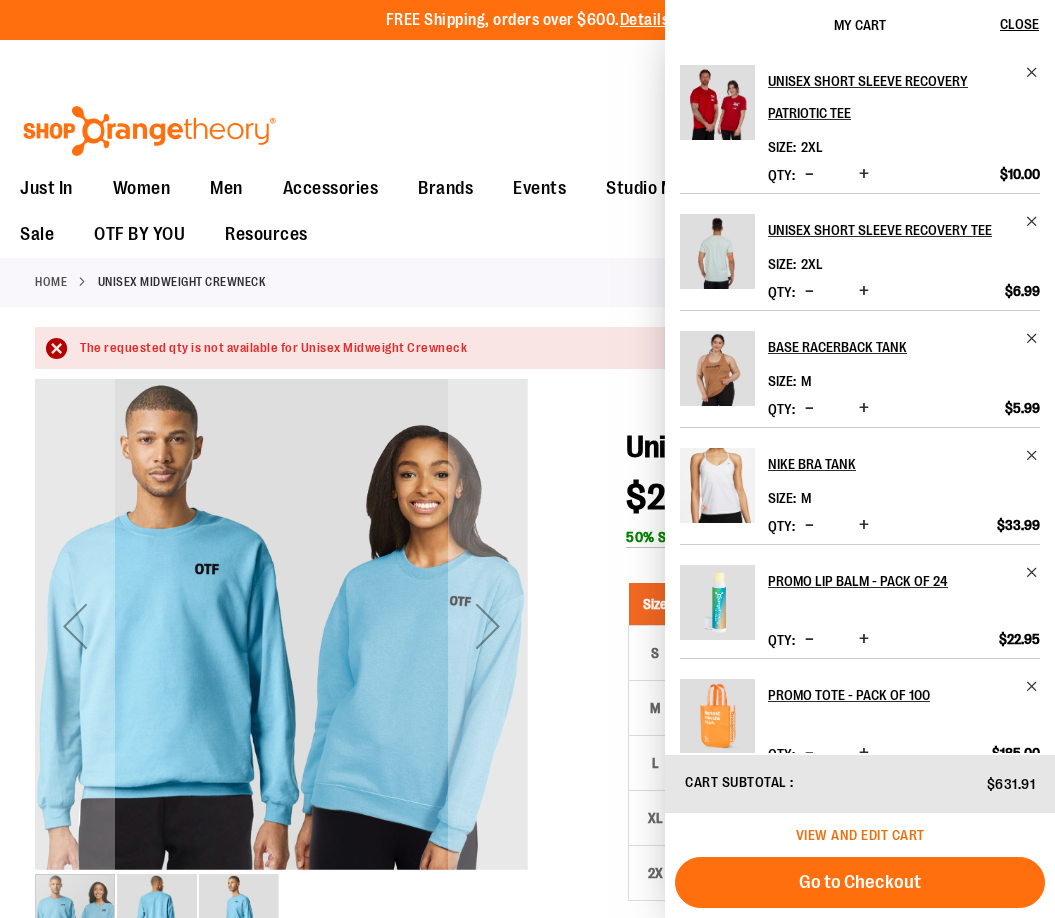 click on "View and edit cart" at bounding box center (860, 835) 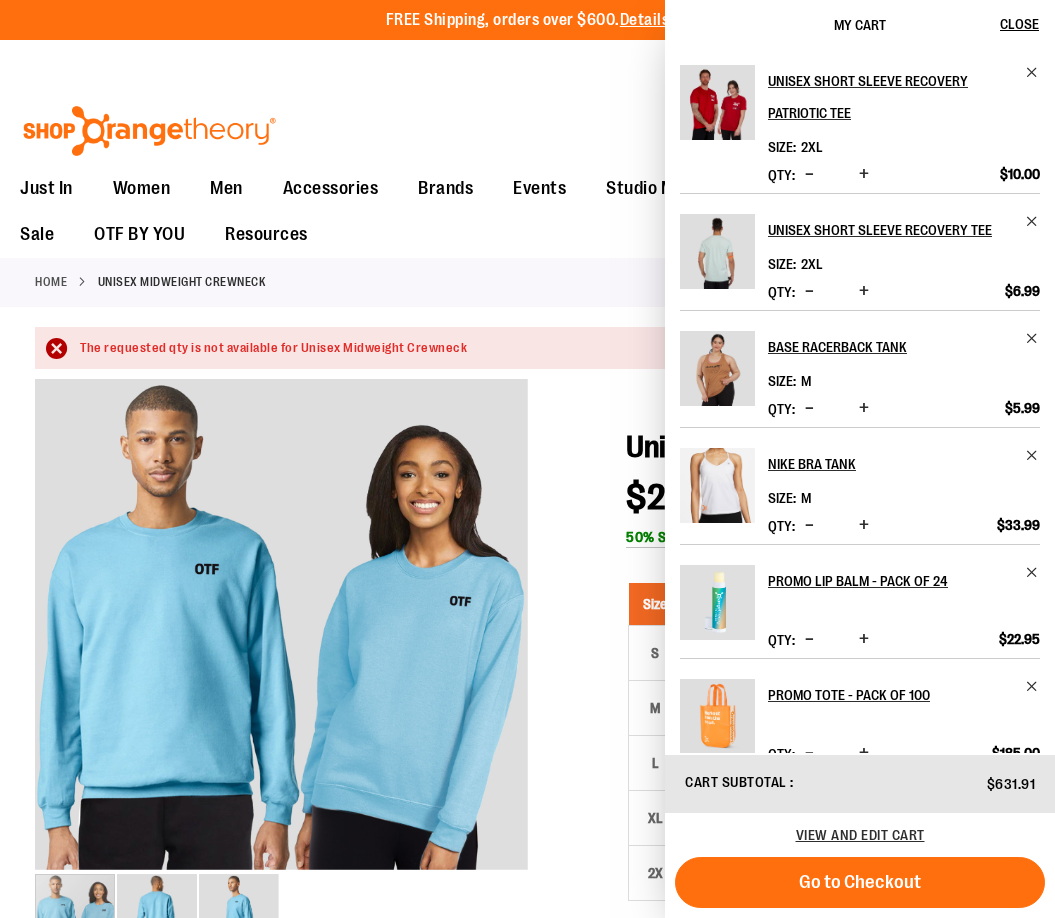 click at bounding box center (527, 937) 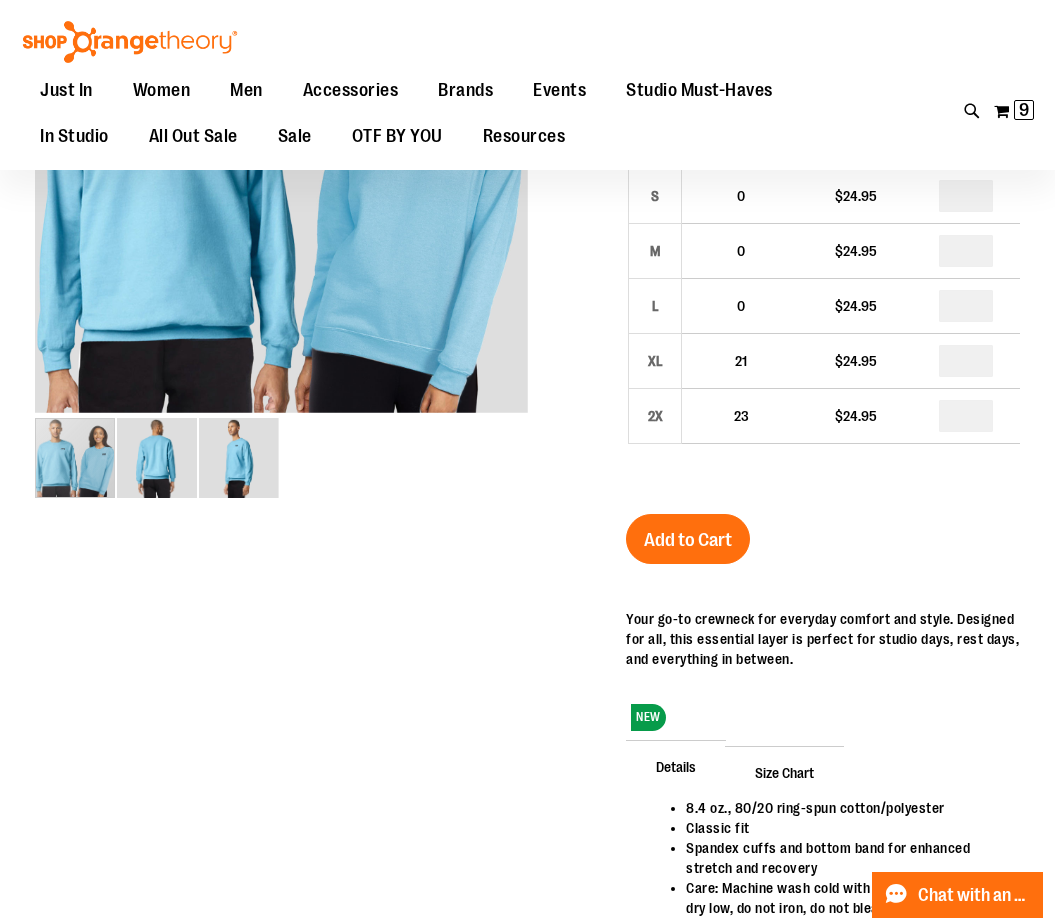 scroll, scrollTop: 130, scrollLeft: 0, axis: vertical 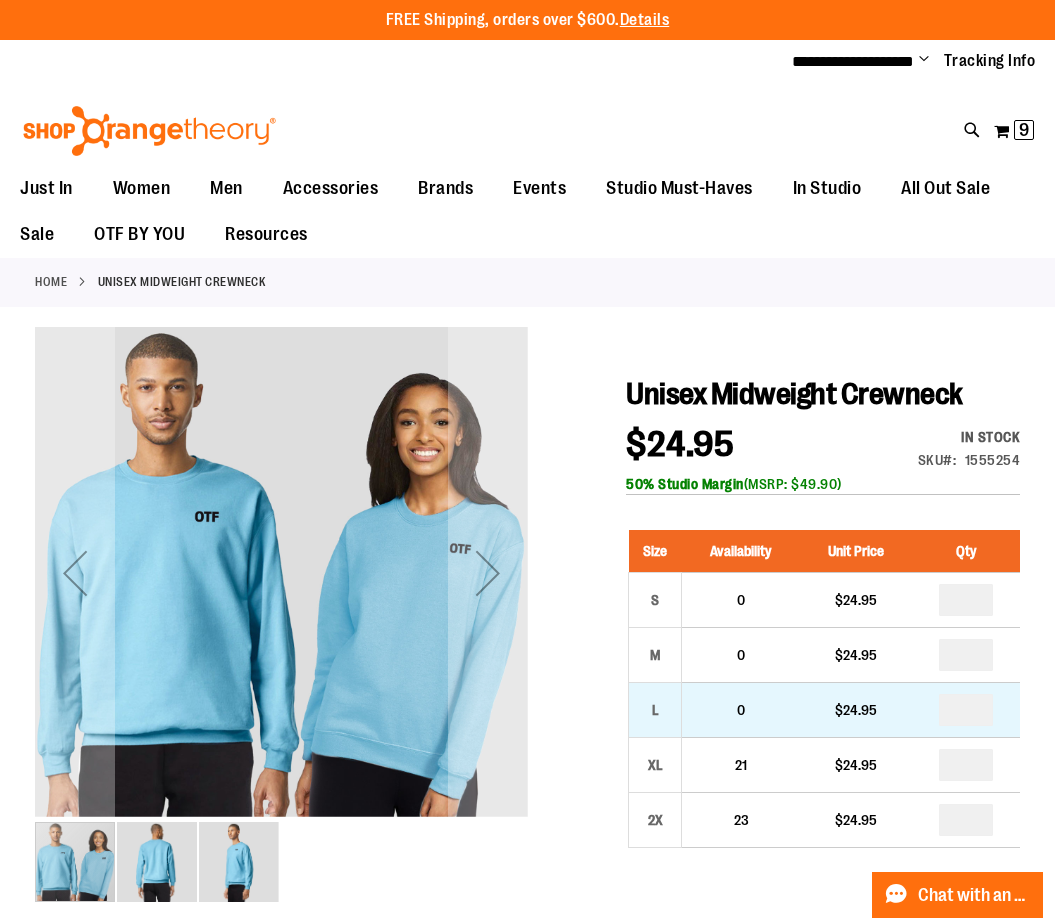 type on "**********" 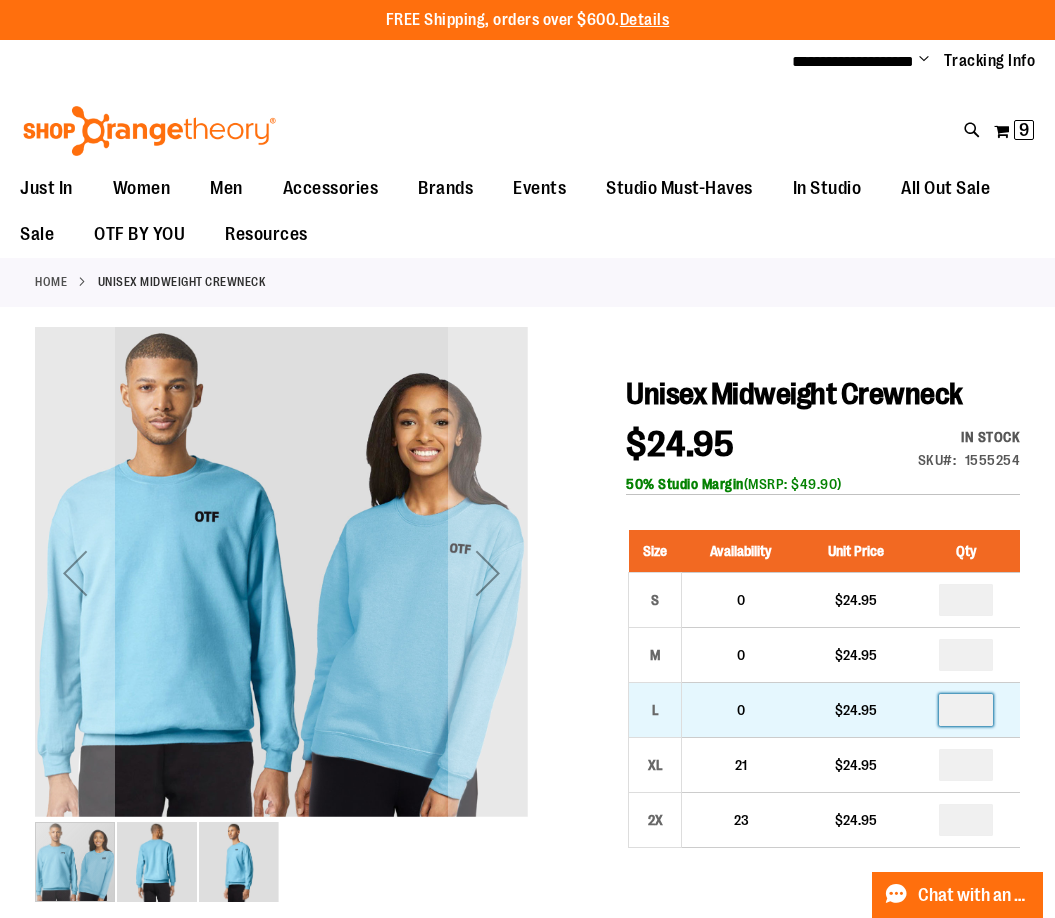 click at bounding box center [966, 710] 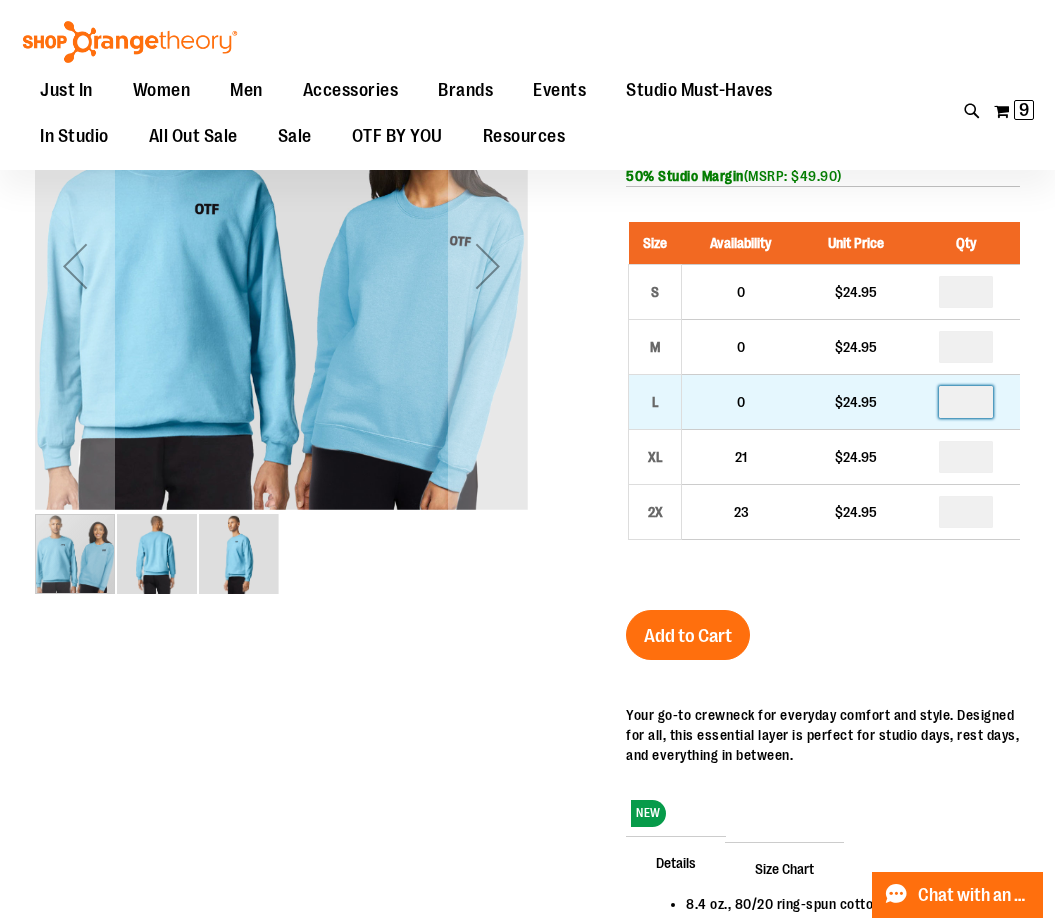 scroll, scrollTop: 99, scrollLeft: 0, axis: vertical 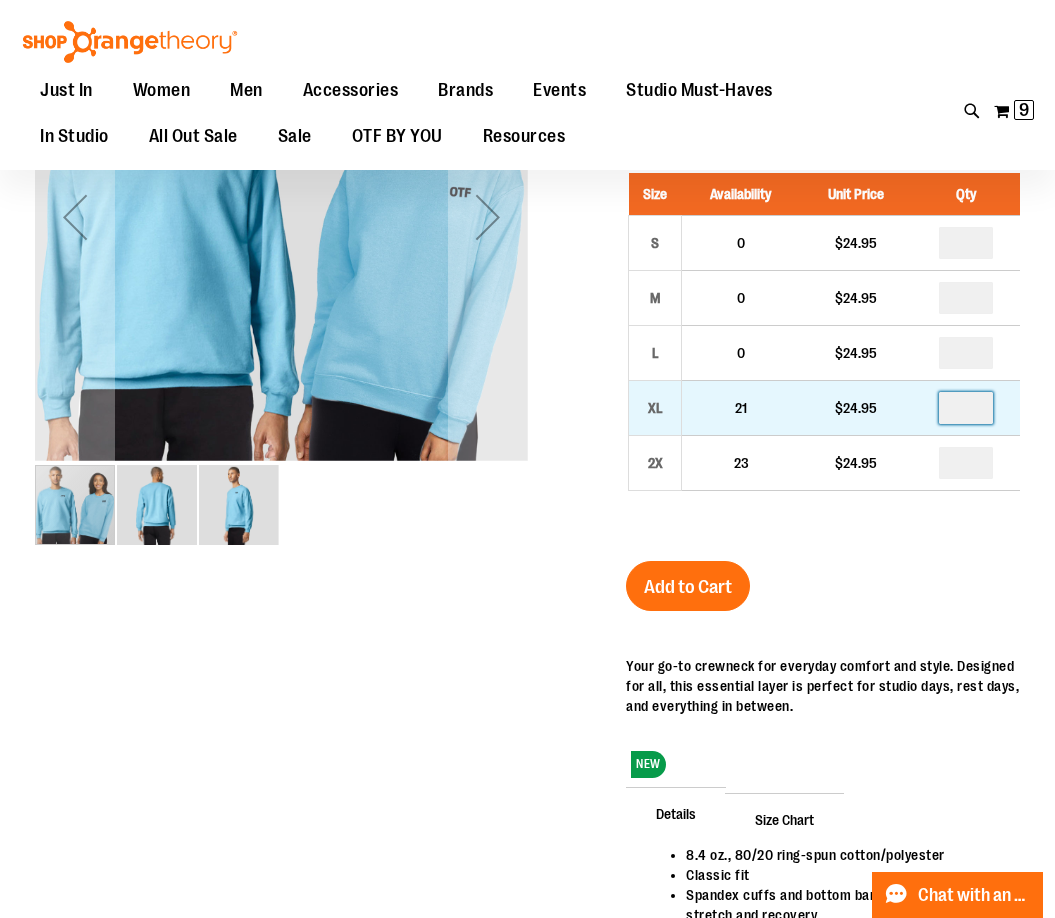 type on "*" 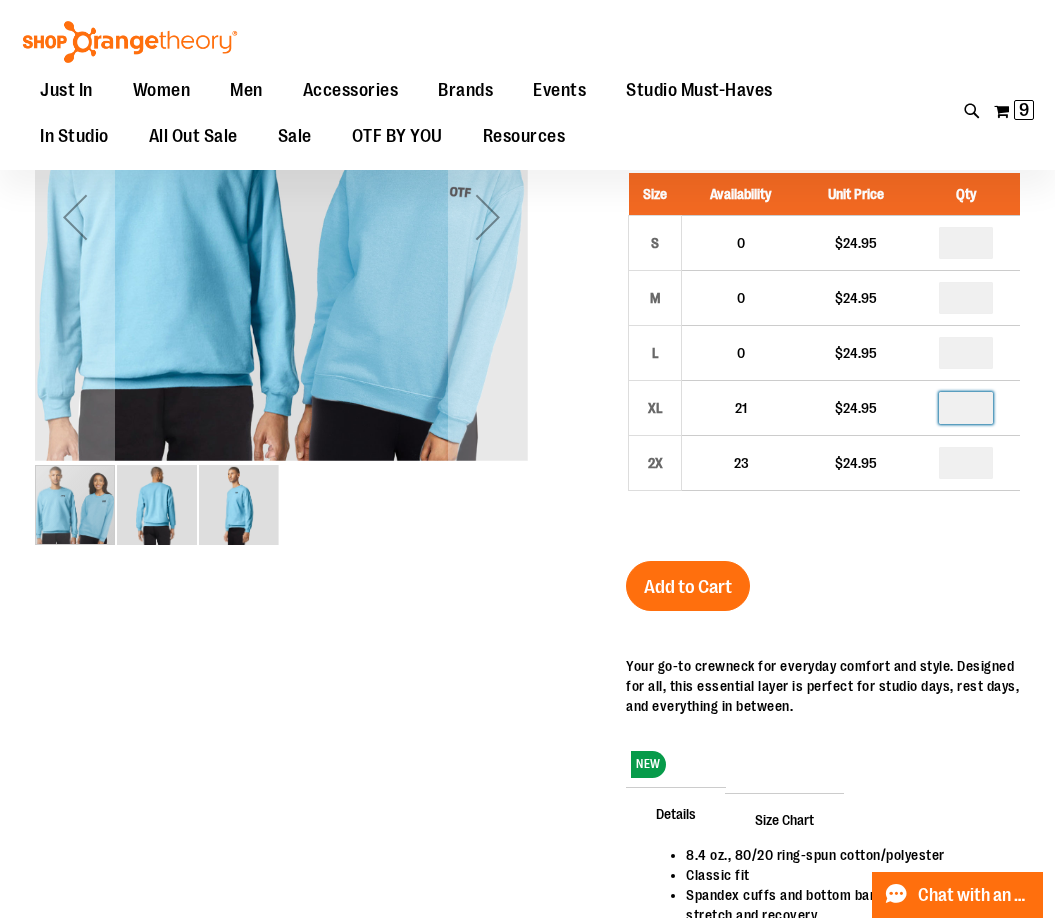 scroll, scrollTop: 0, scrollLeft: 0, axis: both 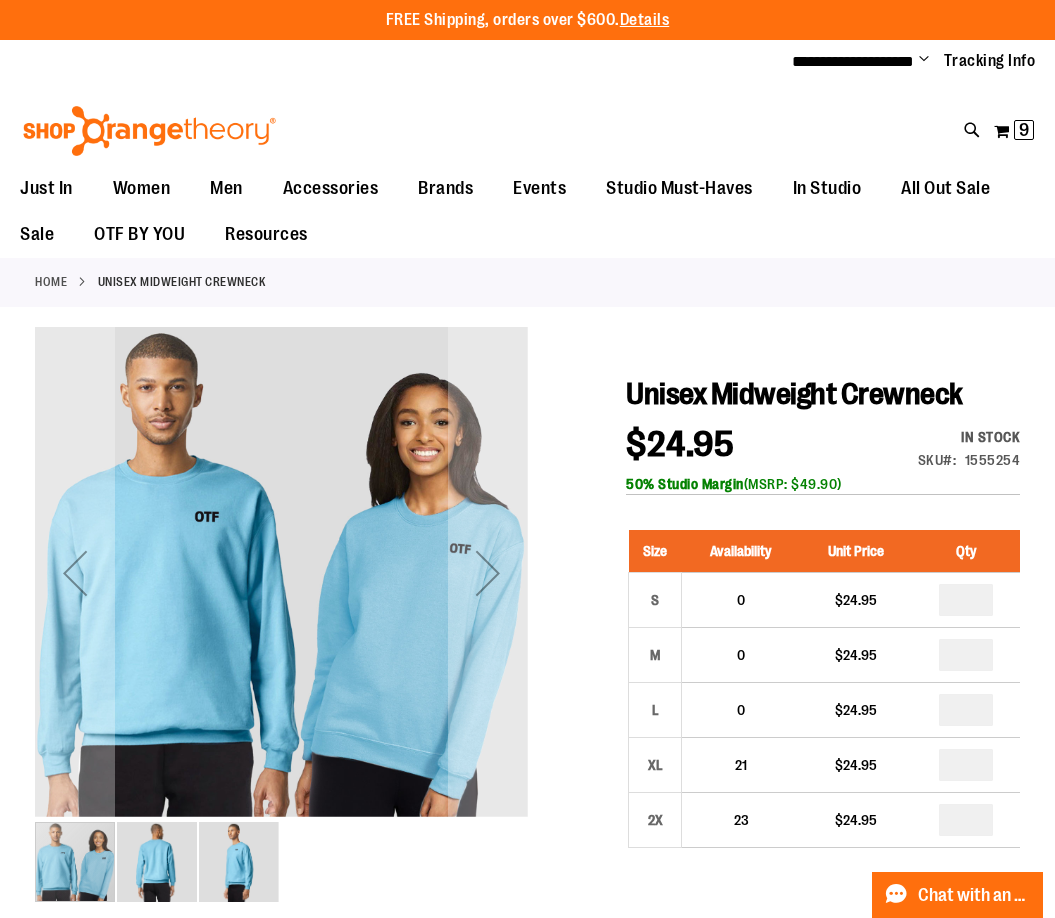 type on "*" 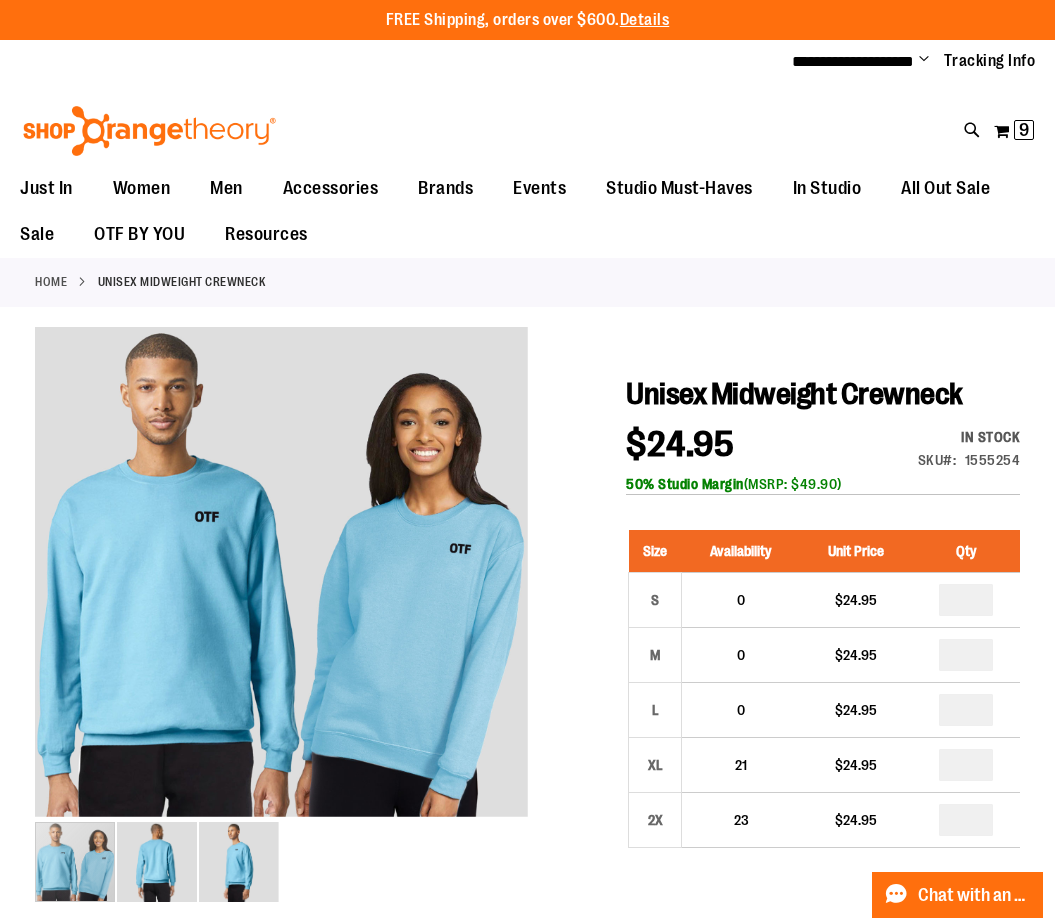 type on "*" 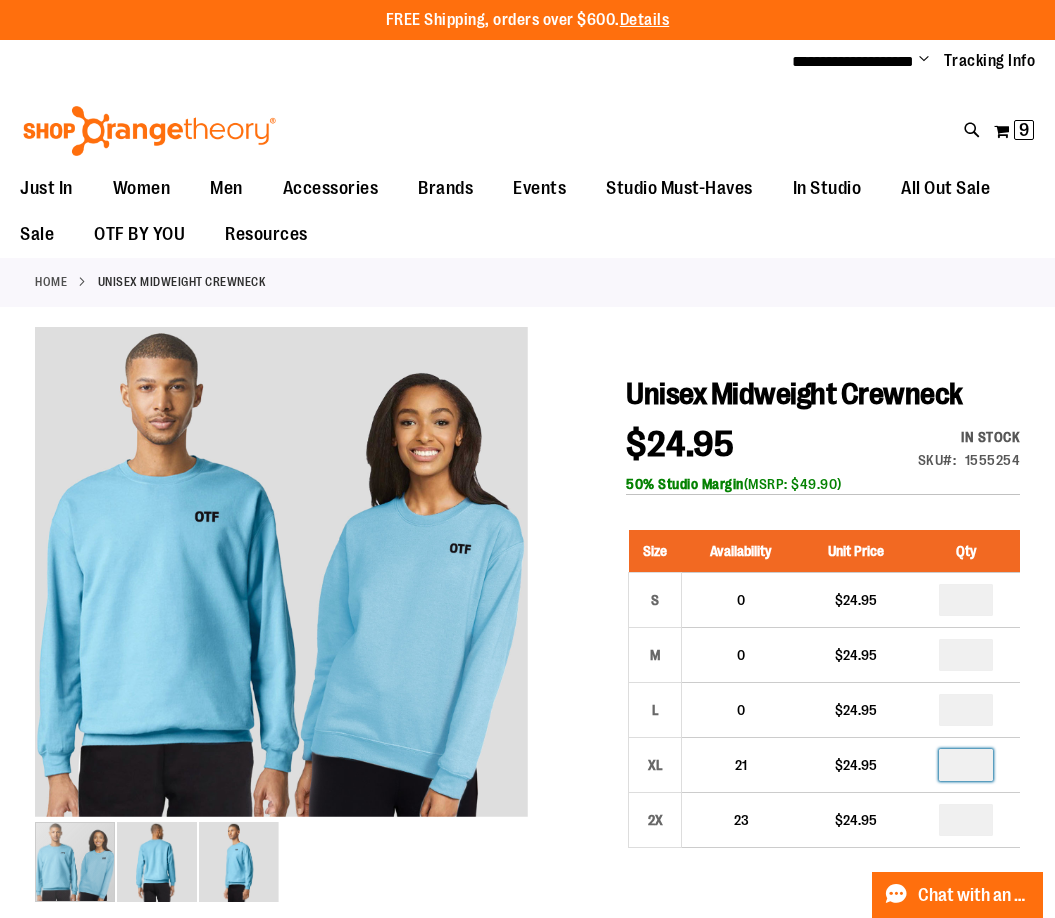 type 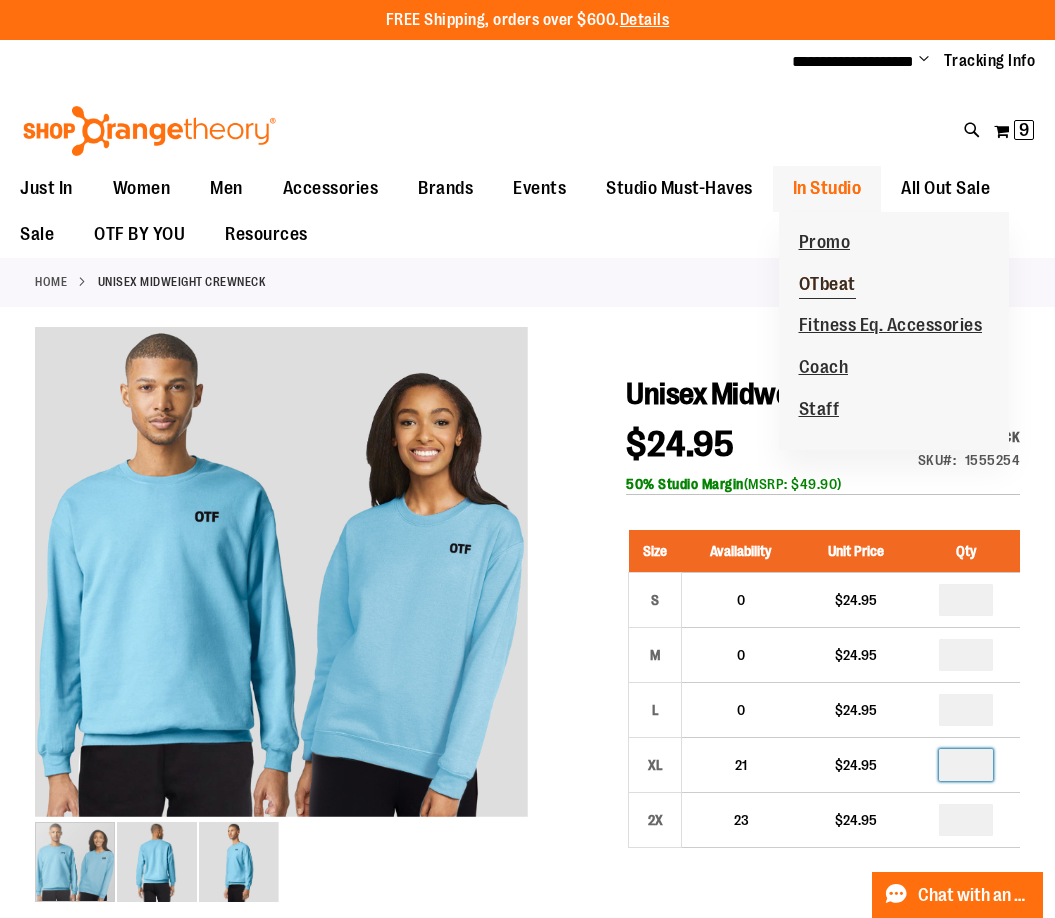 click on "OTbeat" at bounding box center [827, 286] 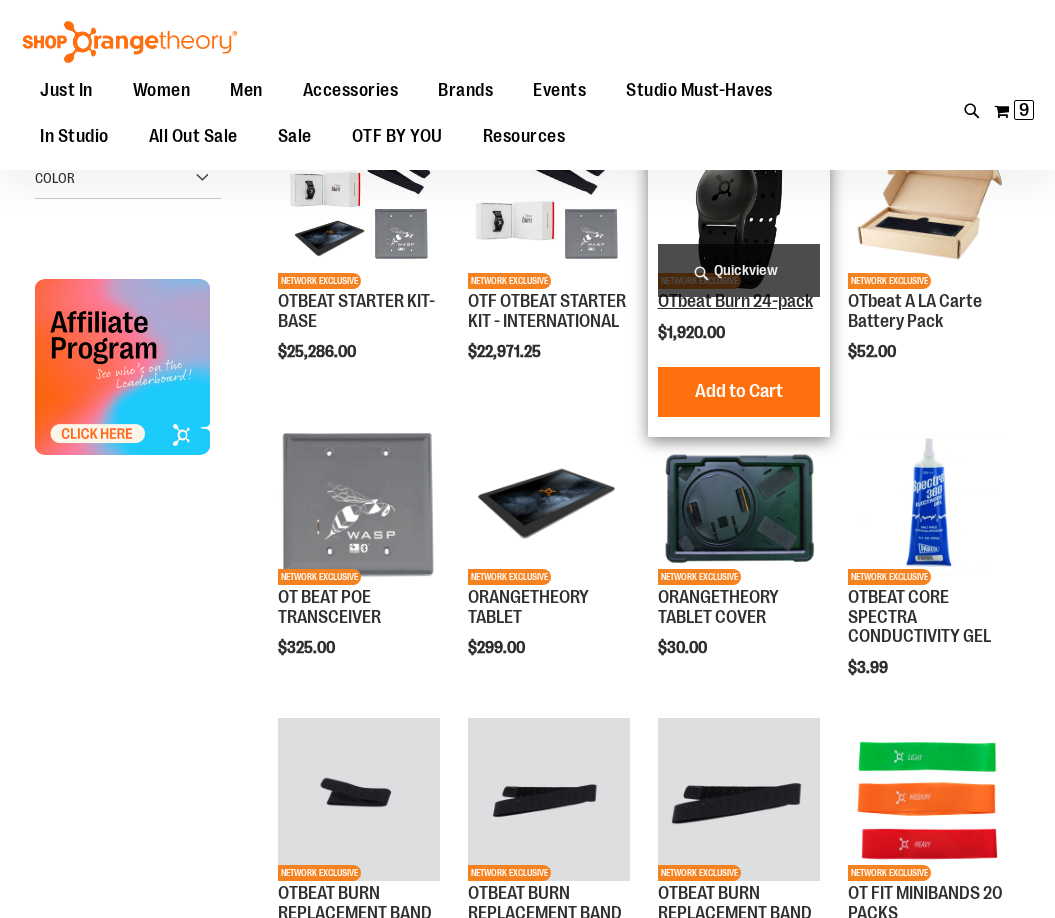 scroll, scrollTop: 100, scrollLeft: 0, axis: vertical 